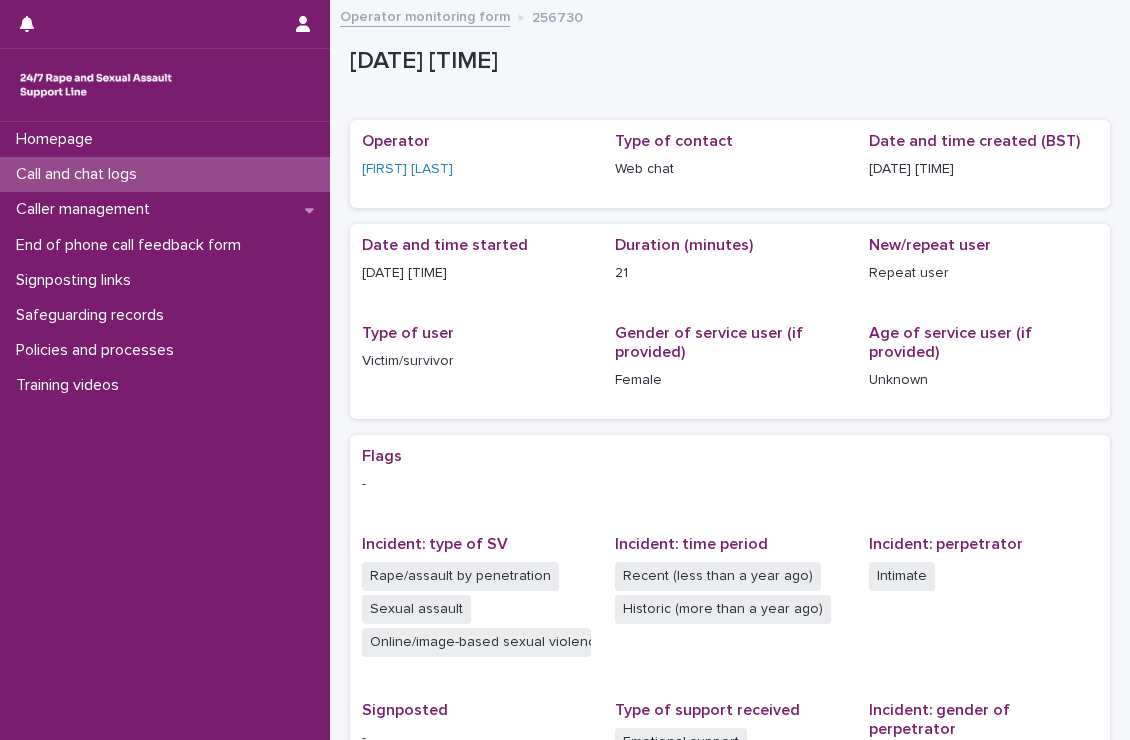 scroll, scrollTop: 0, scrollLeft: 0, axis: both 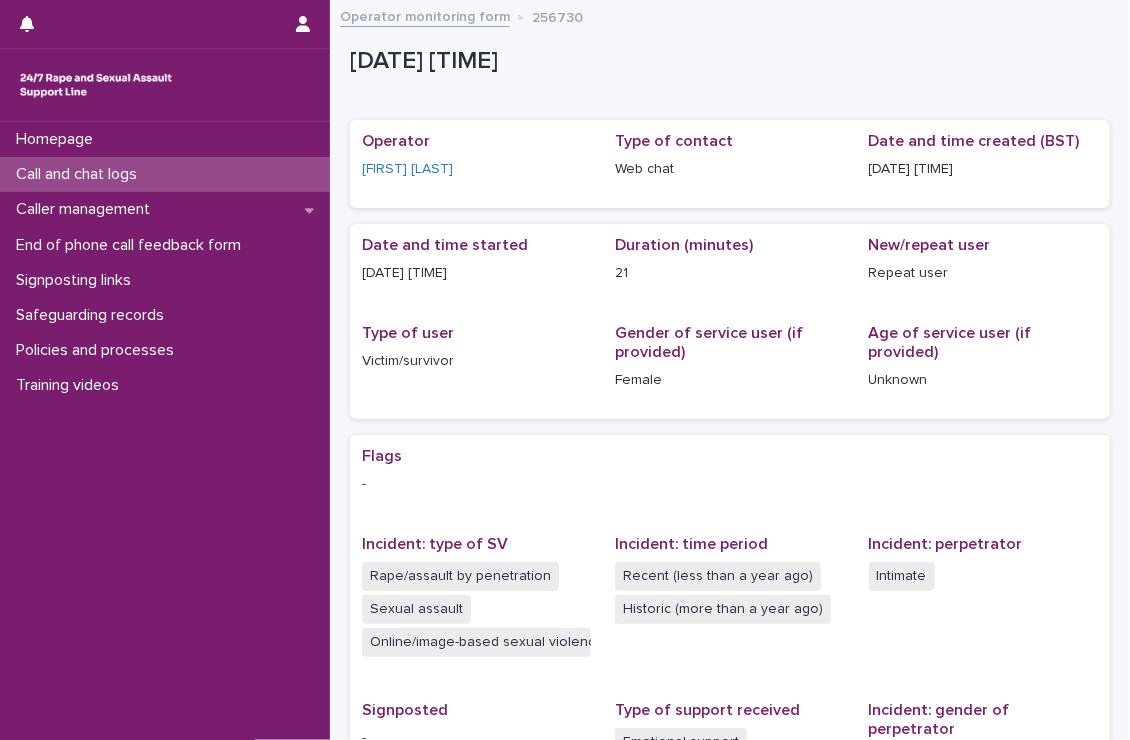 click on "Call and chat logs" at bounding box center [80, 174] 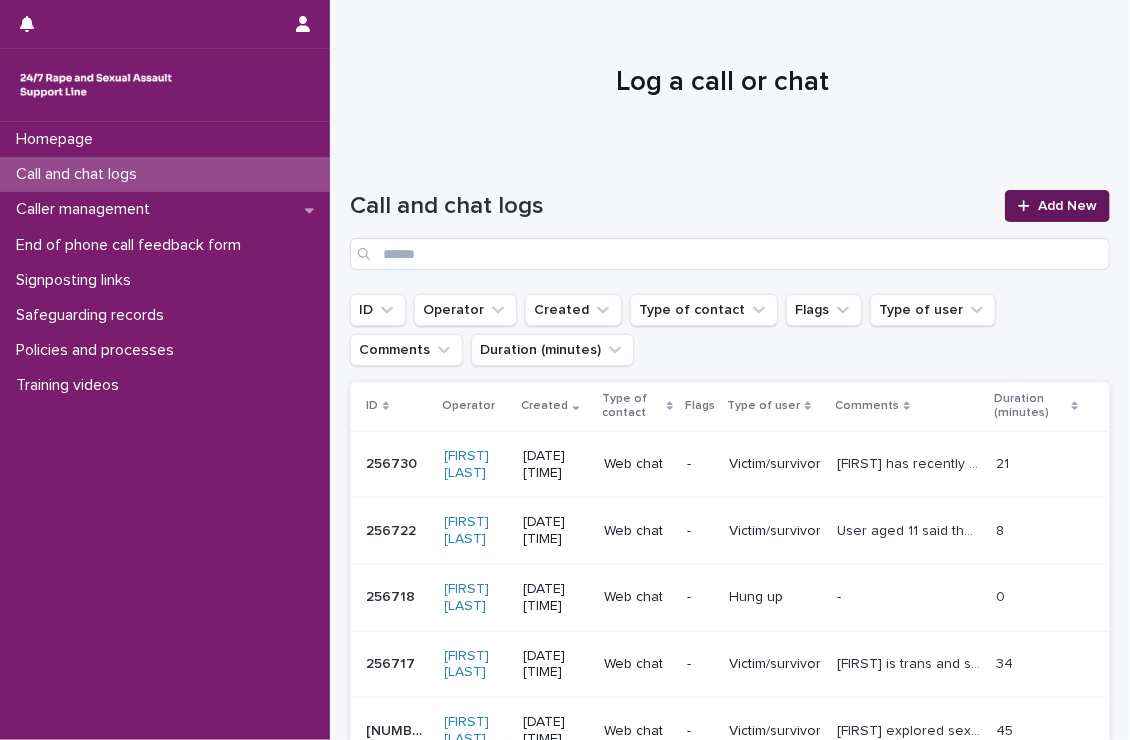 click on "Add New" at bounding box center (1057, 206) 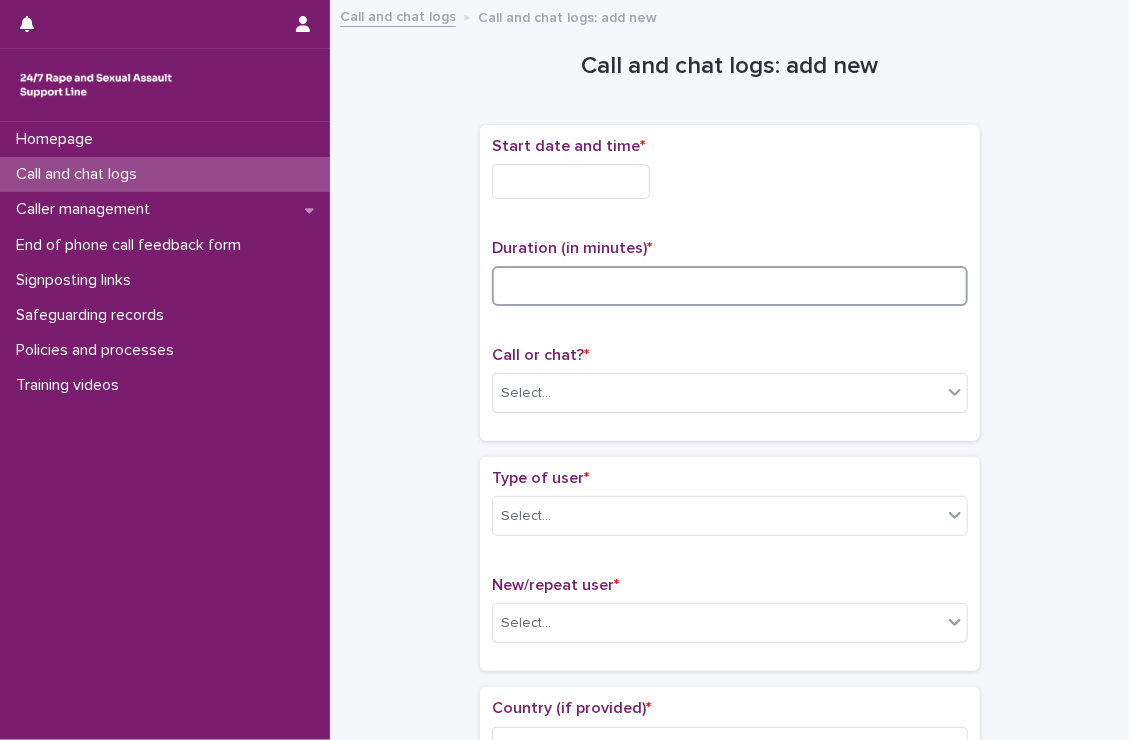 click at bounding box center (730, 286) 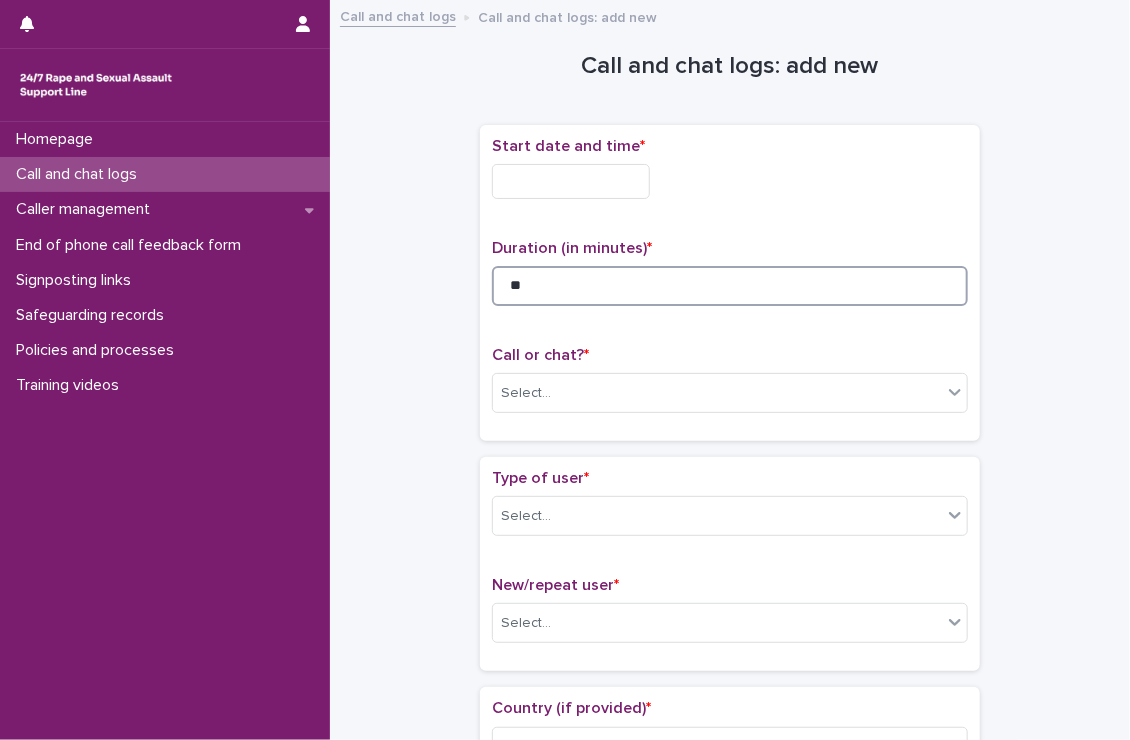 type on "**" 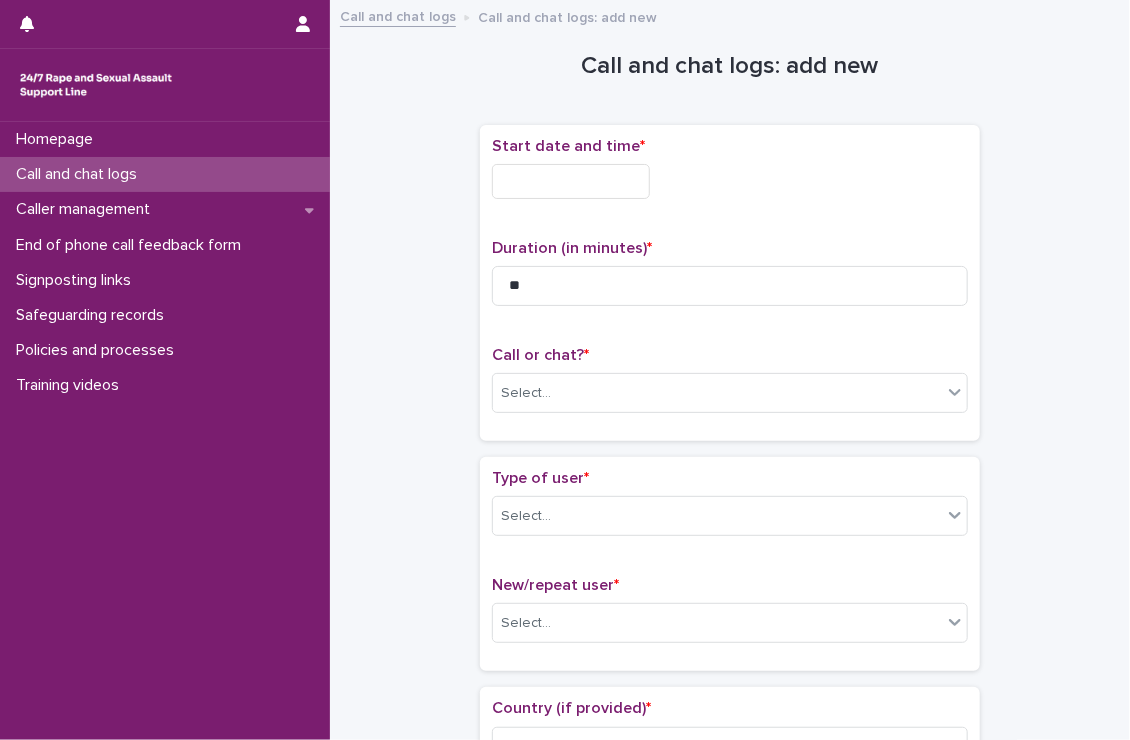 click at bounding box center (571, 181) 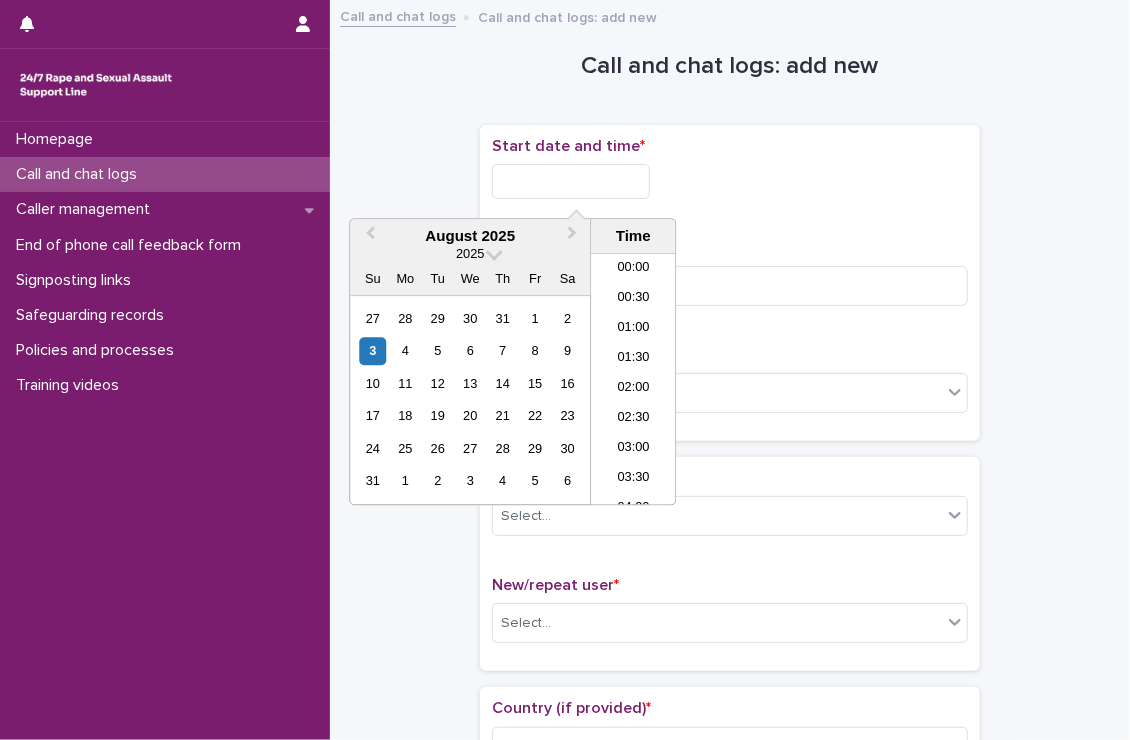 scroll, scrollTop: 1030, scrollLeft: 0, axis: vertical 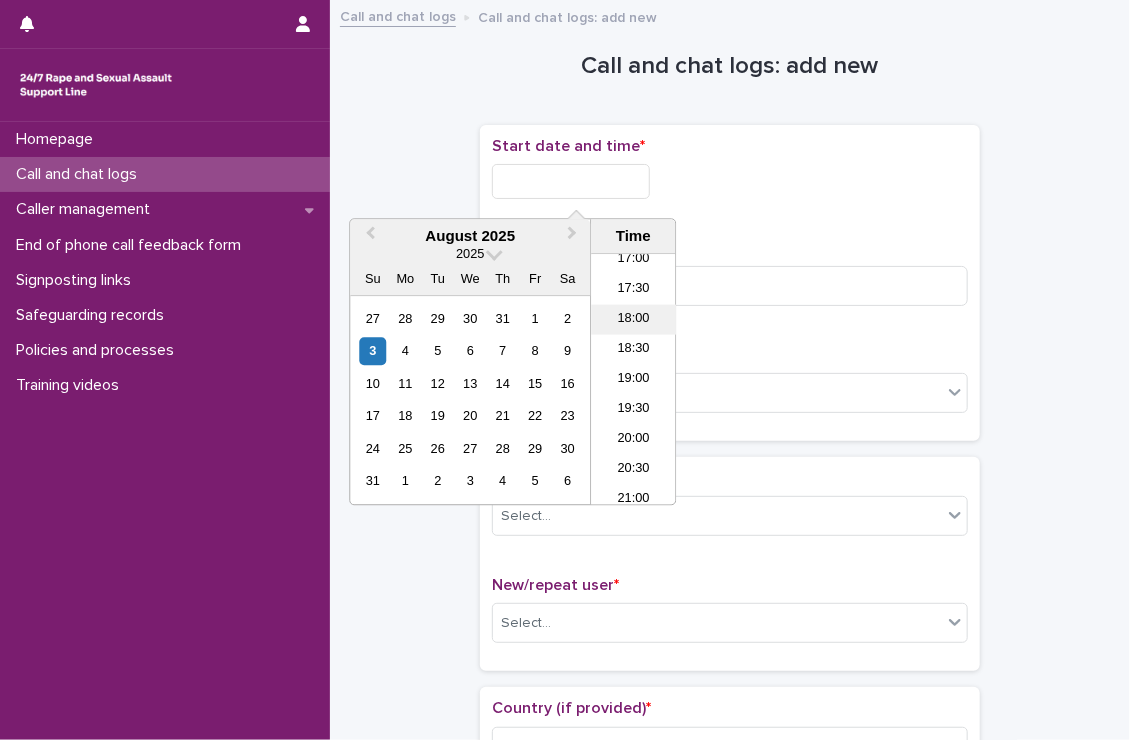 click on "18:00" at bounding box center [633, 320] 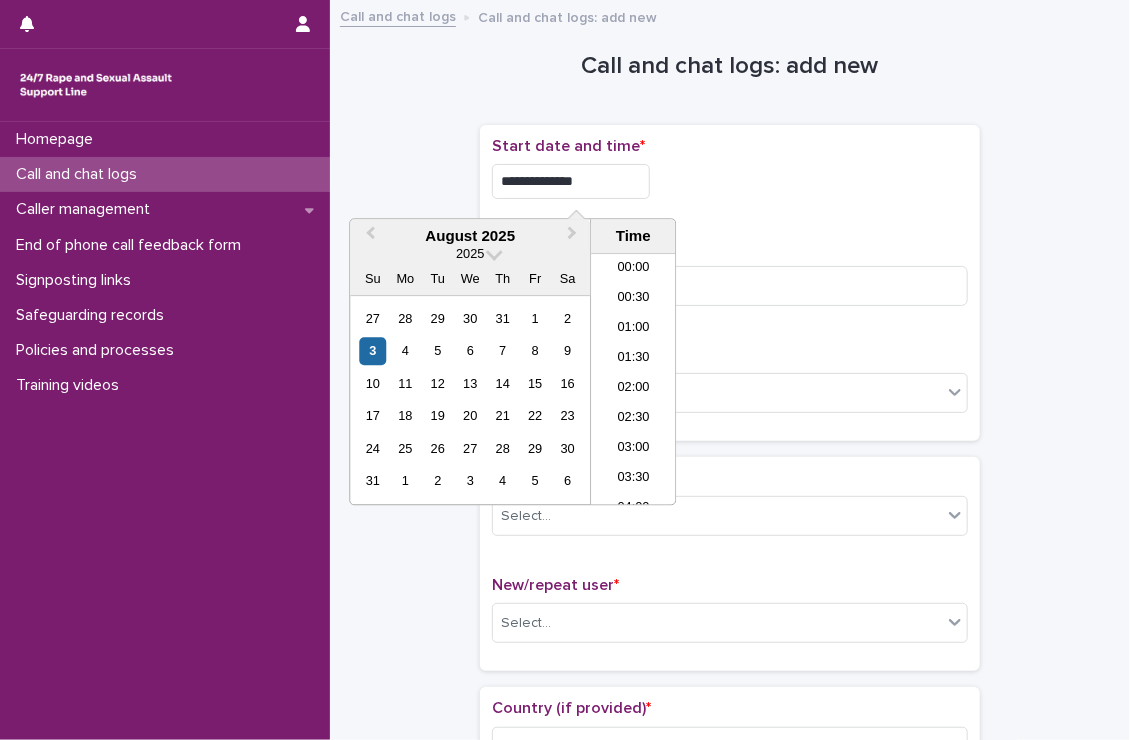 click on "**********" at bounding box center [571, 181] 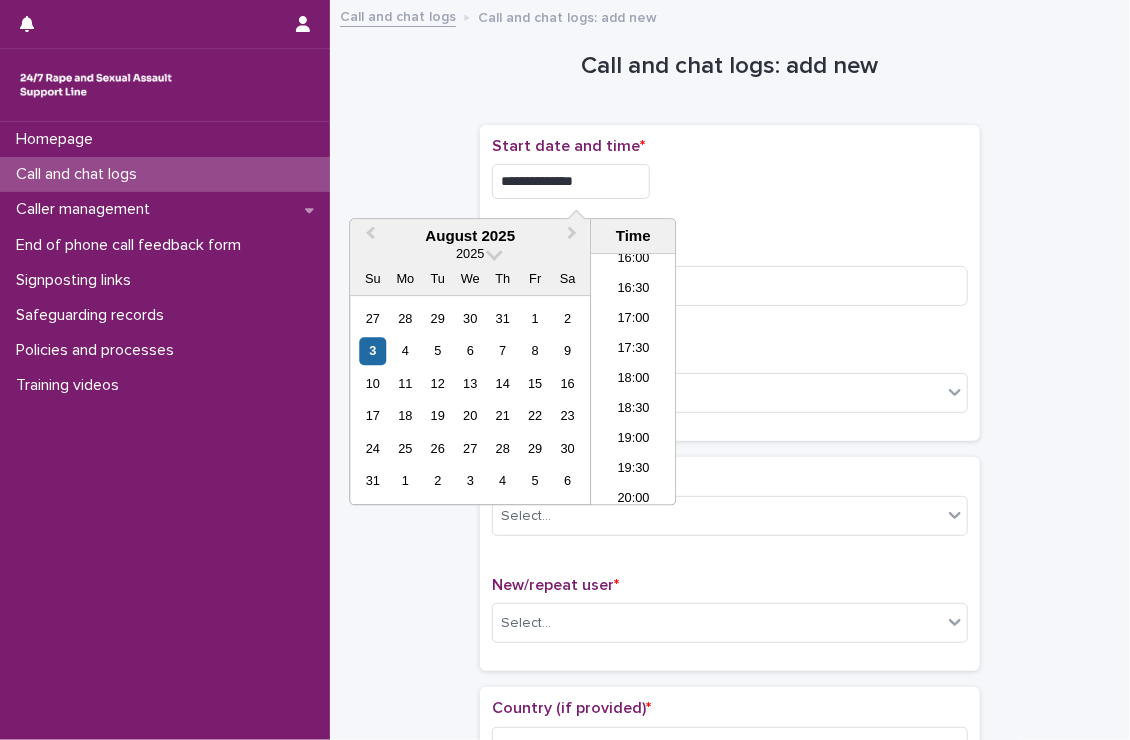 type on "**********" 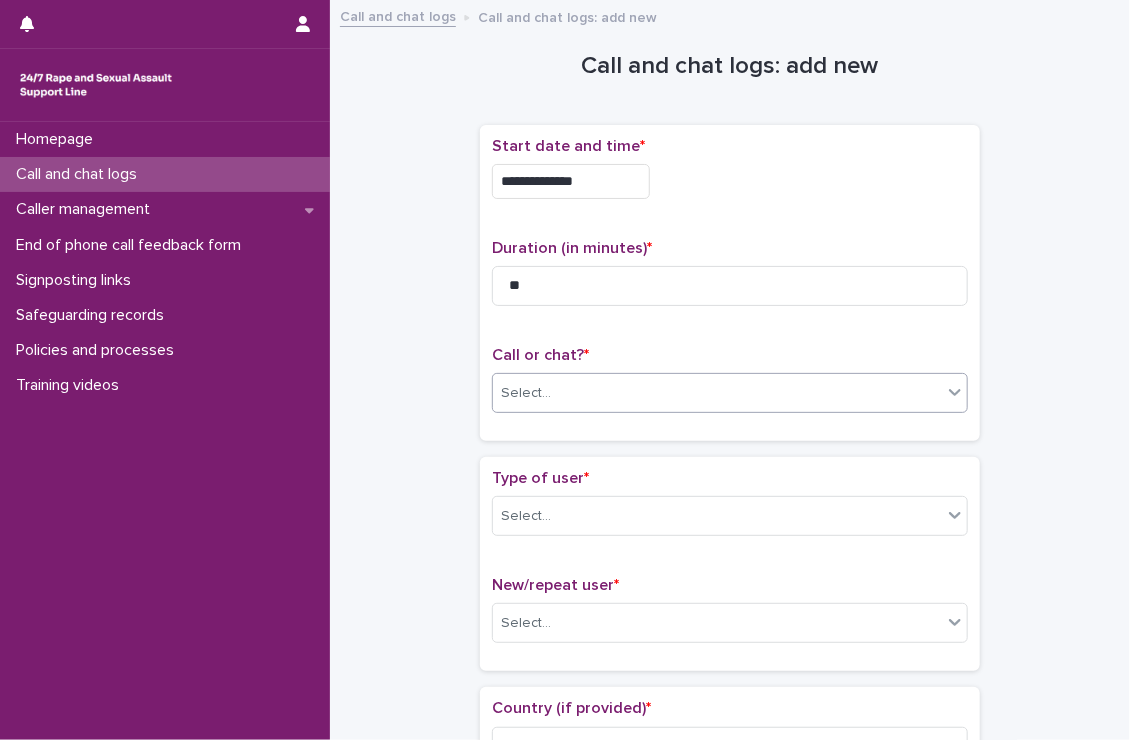 click on "Select..." at bounding box center [717, 393] 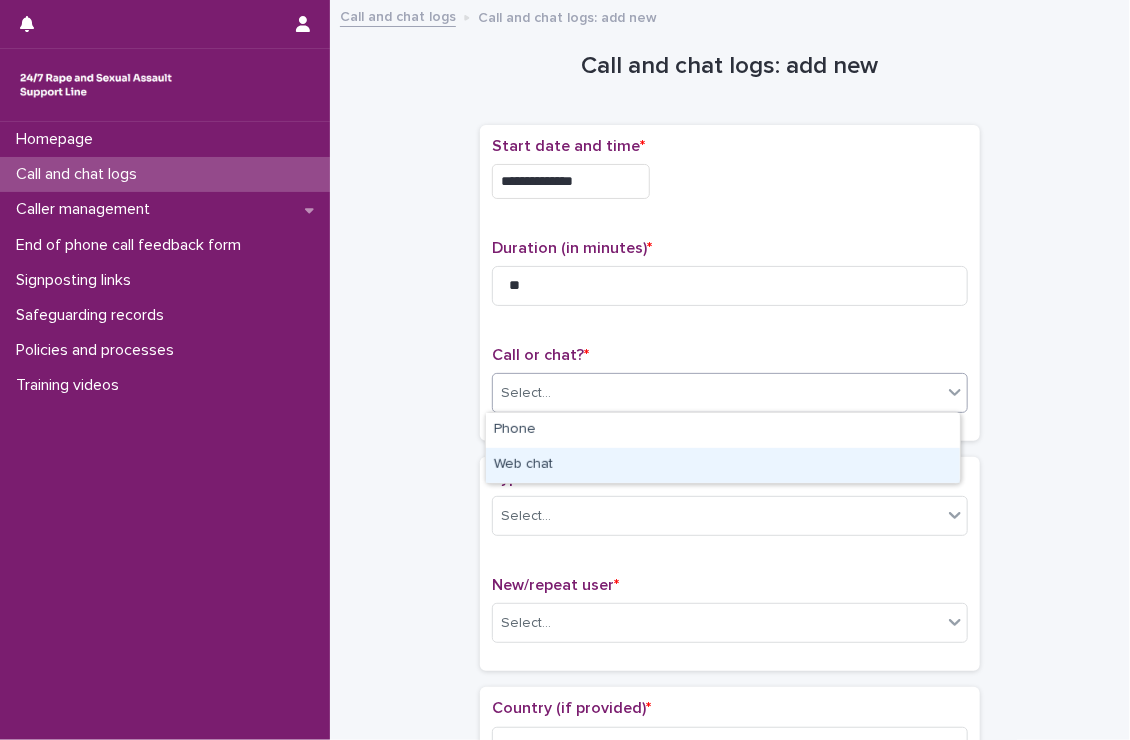 click on "Web chat" at bounding box center [723, 465] 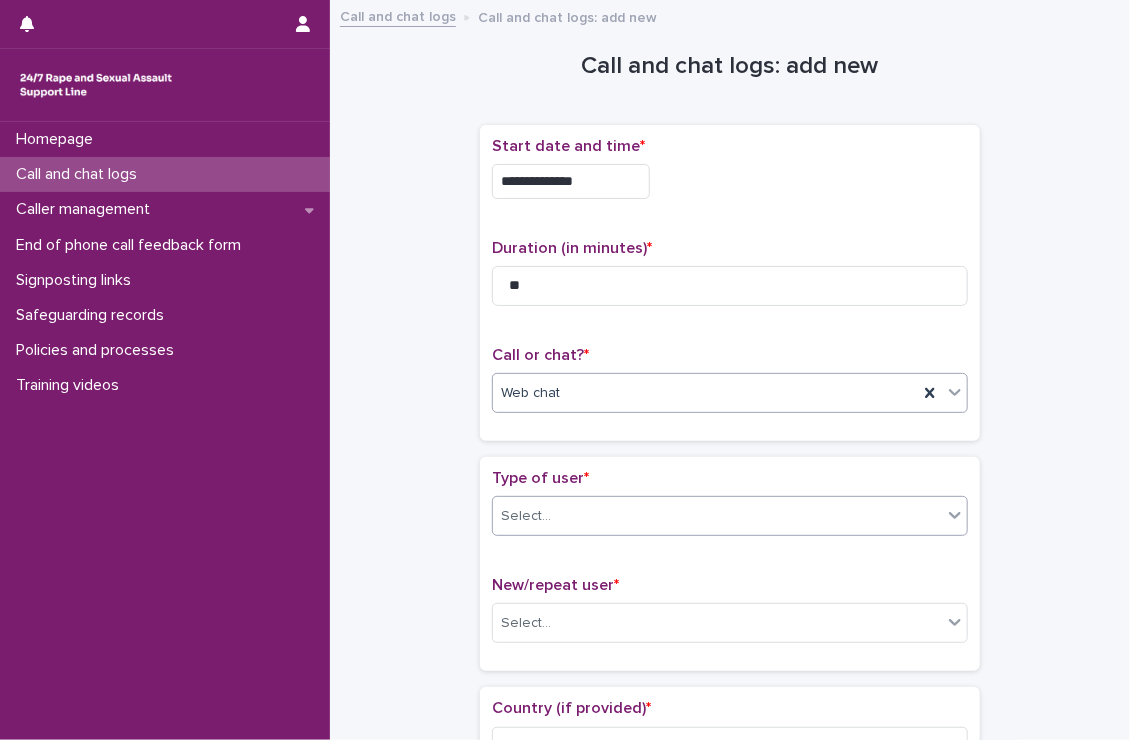click on "Select..." at bounding box center (717, 516) 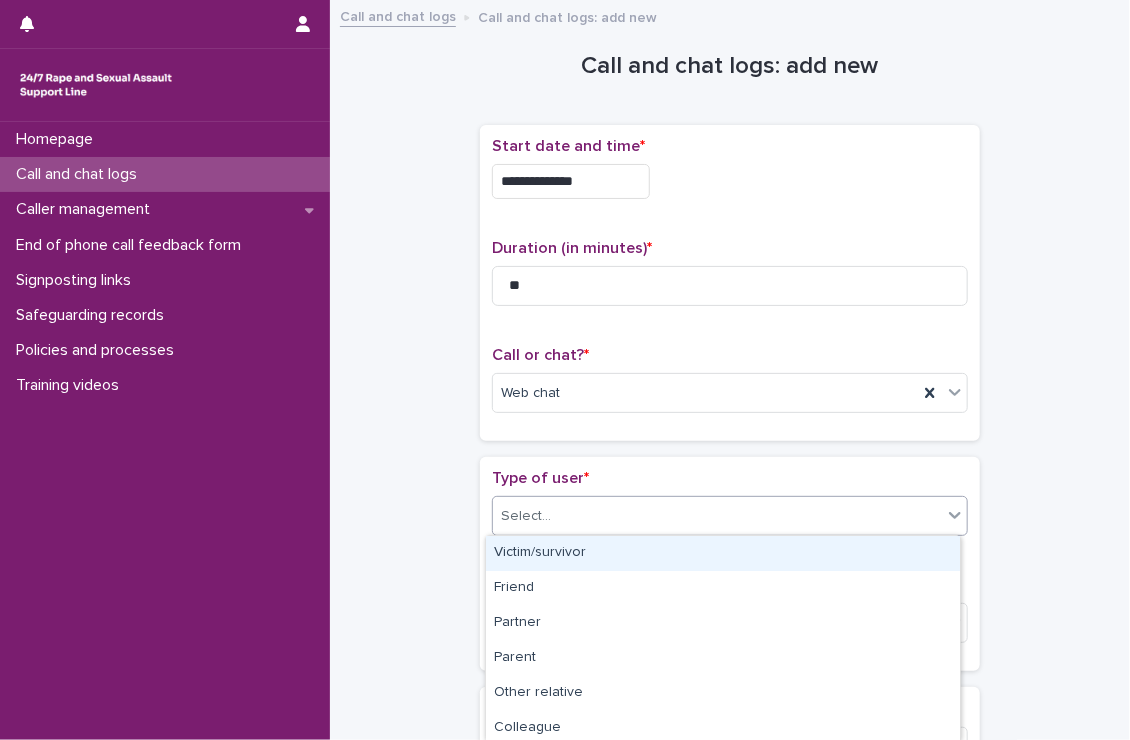 click on "Victim/survivor" at bounding box center [723, 553] 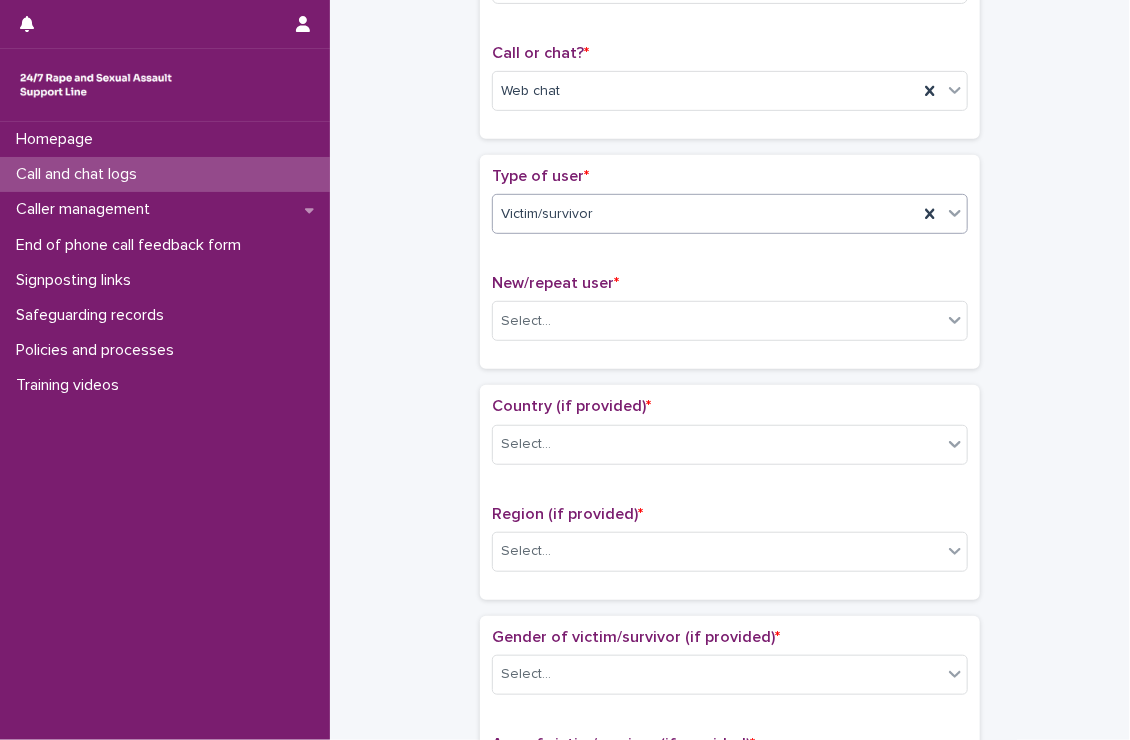 scroll, scrollTop: 303, scrollLeft: 0, axis: vertical 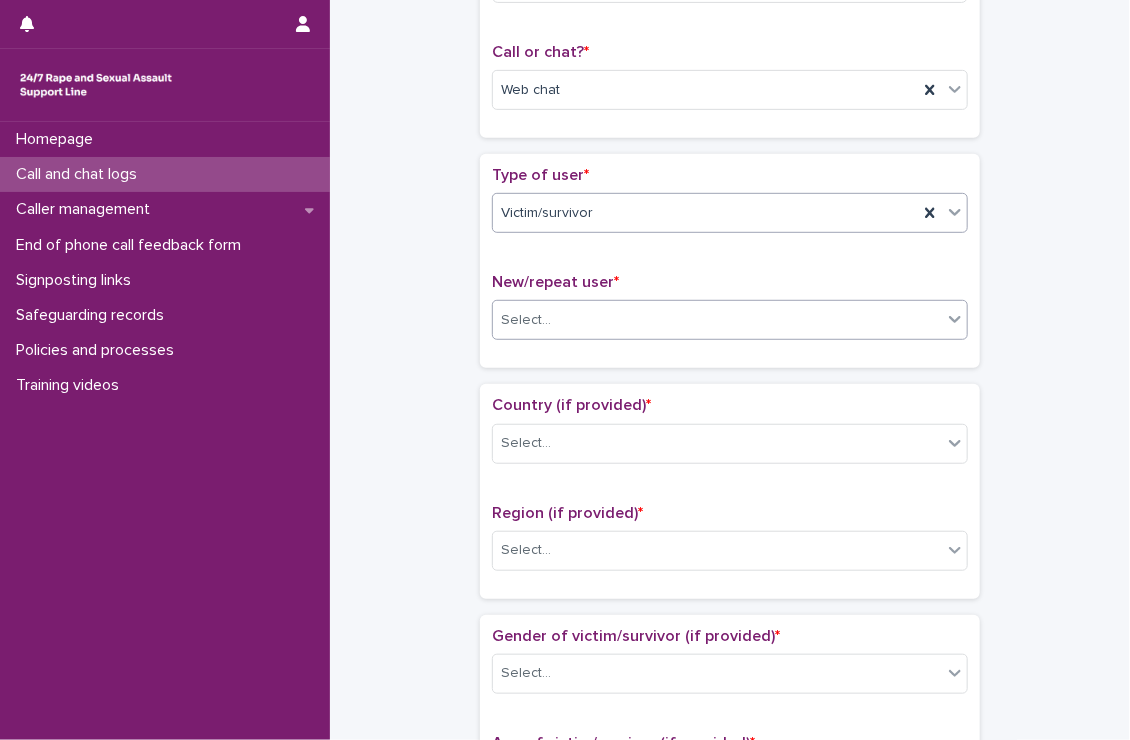 click on "Select..." at bounding box center (717, 320) 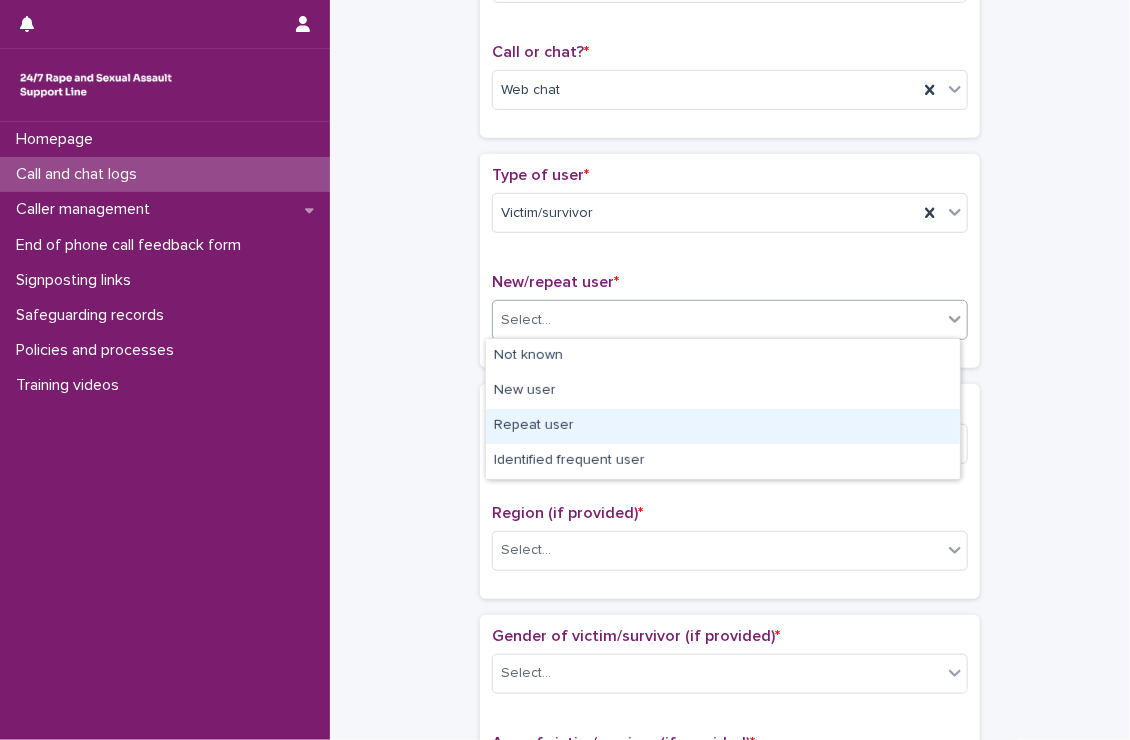 click on "Repeat user" at bounding box center [723, 426] 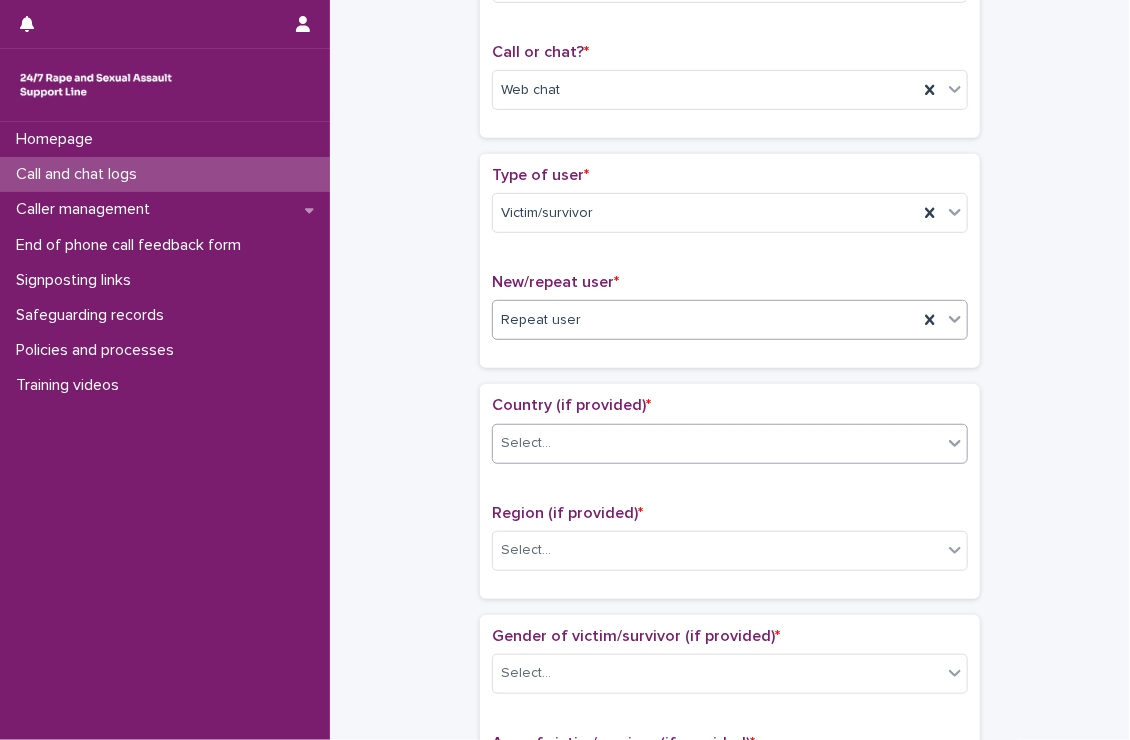 click on "Select..." at bounding box center (717, 443) 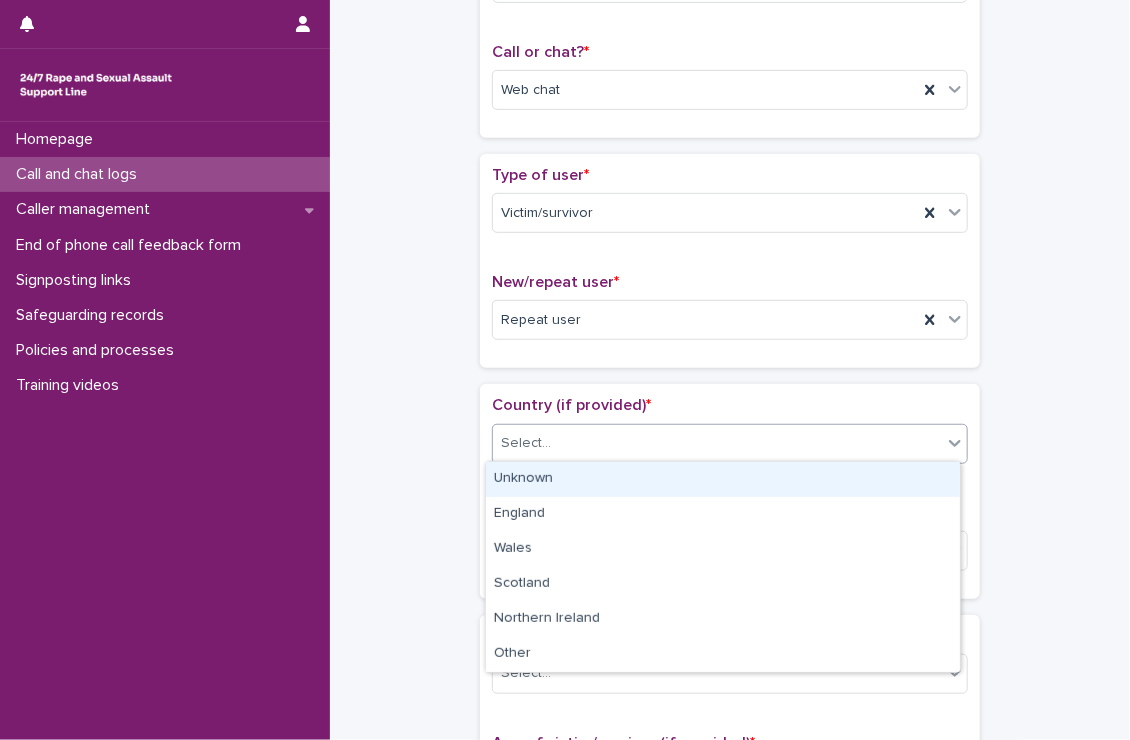 click on "Unknown" at bounding box center (723, 479) 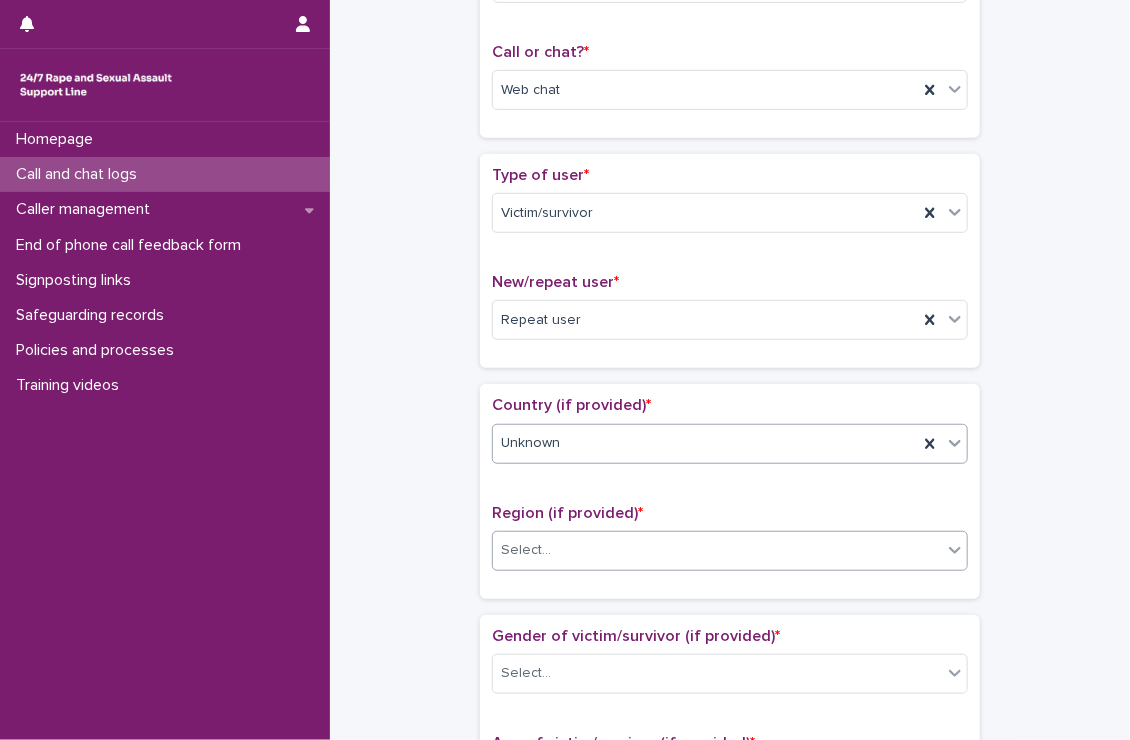 click on "Select..." at bounding box center [717, 550] 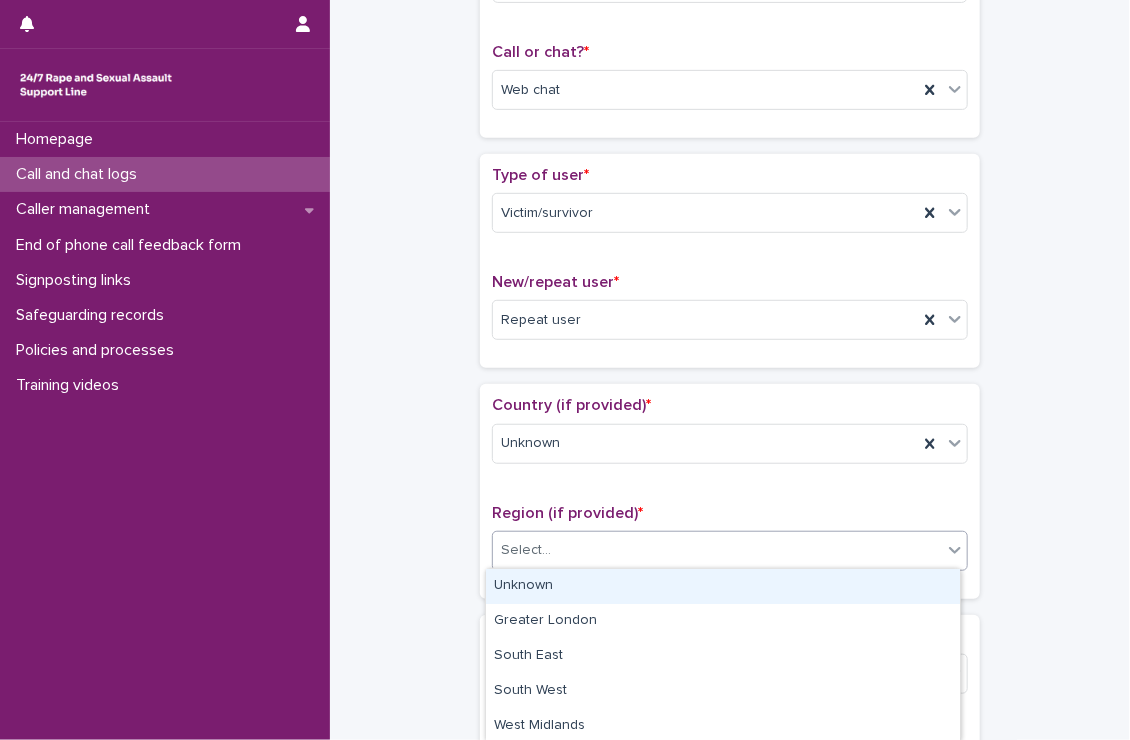 click on "Unknown" at bounding box center (723, 586) 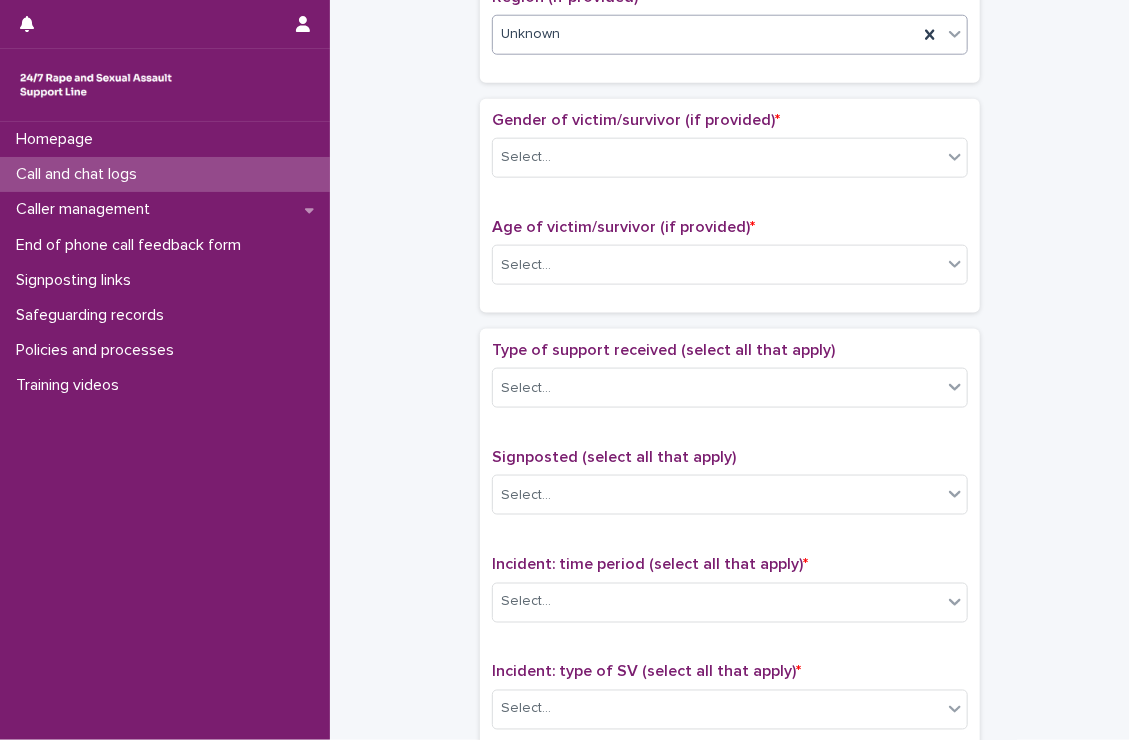 scroll, scrollTop: 819, scrollLeft: 0, axis: vertical 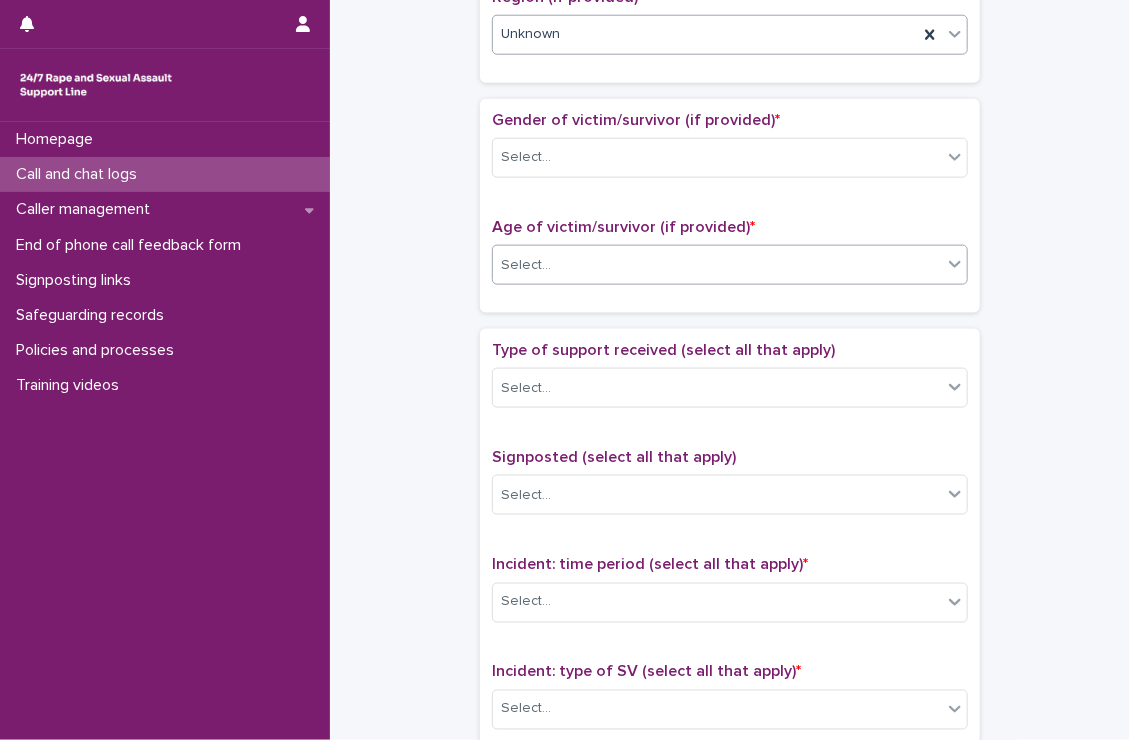 click on "Select..." at bounding box center [717, 265] 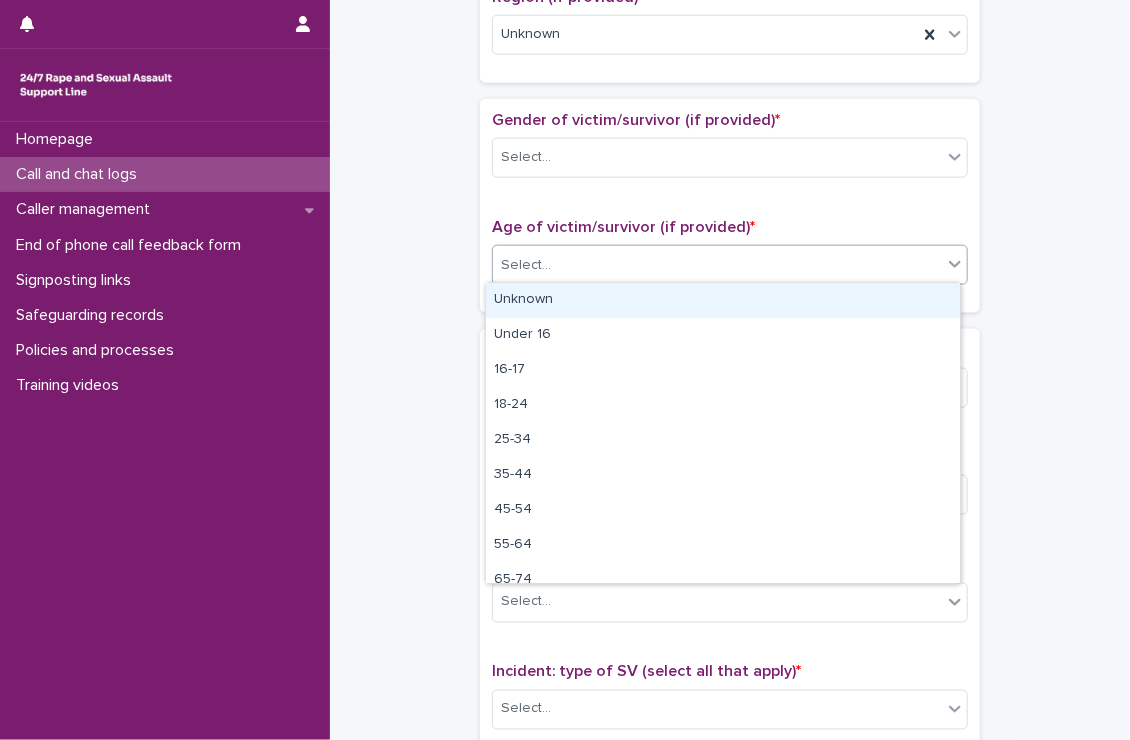click on "Unknown" at bounding box center [723, 300] 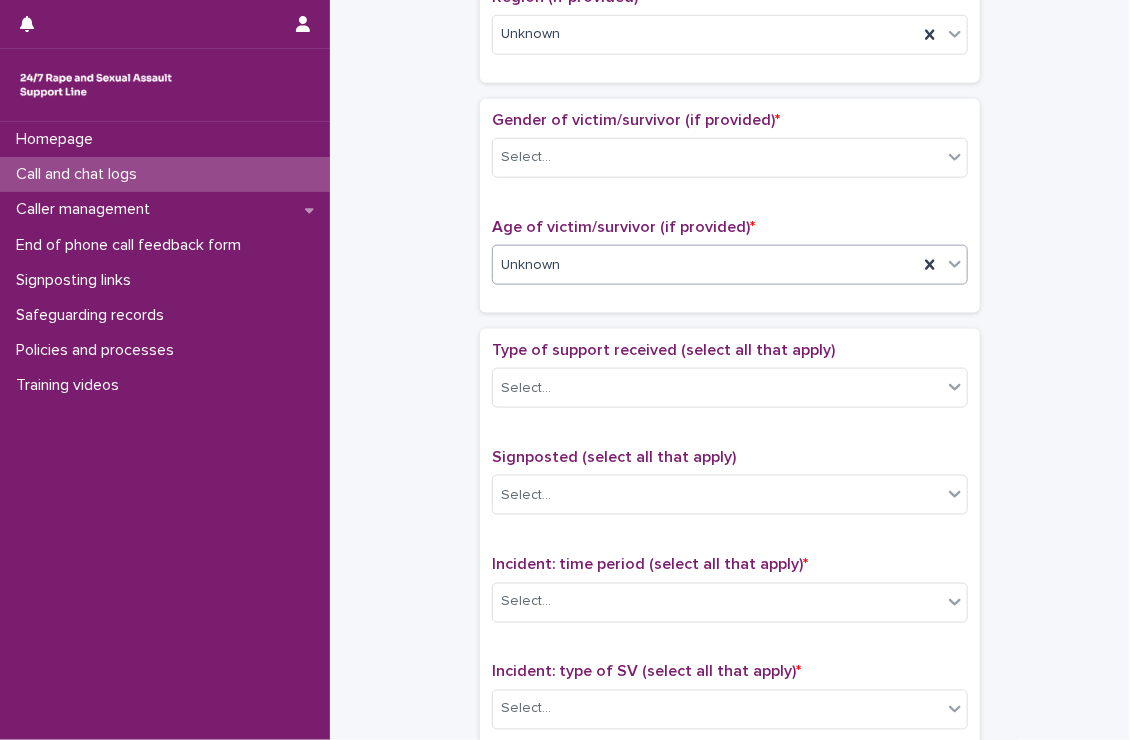 click on "Type of support received (select all that apply) Select..." at bounding box center [730, 382] 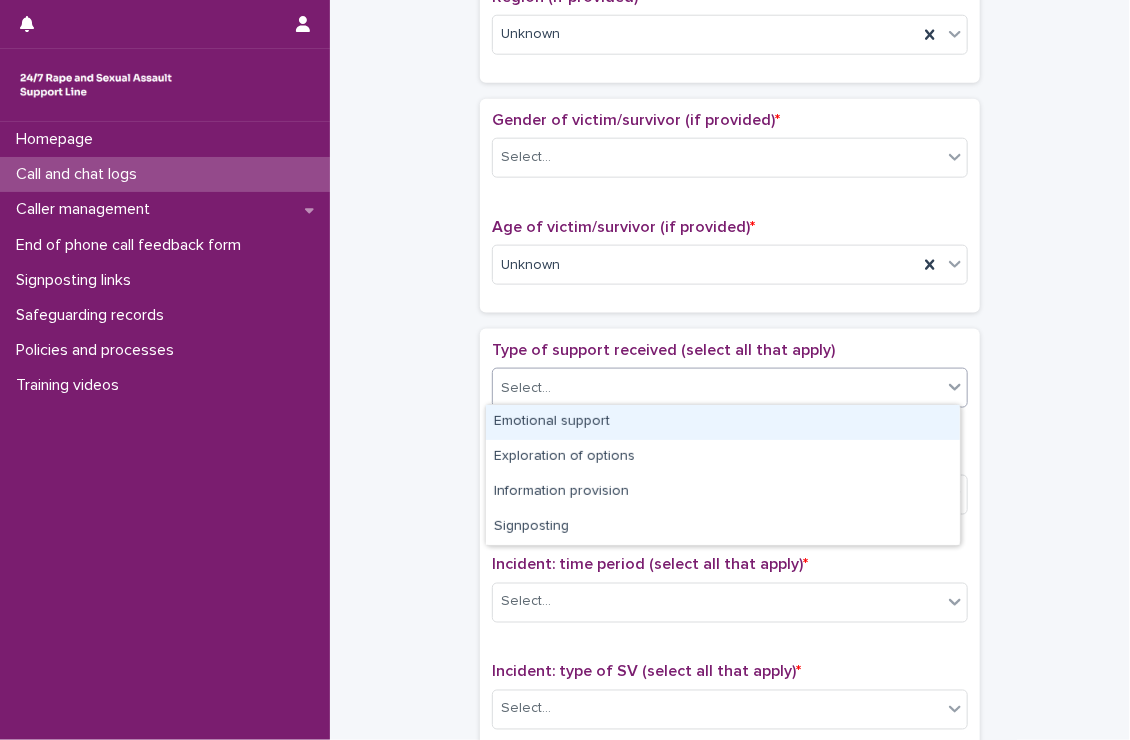 click on "Select..." at bounding box center [717, 388] 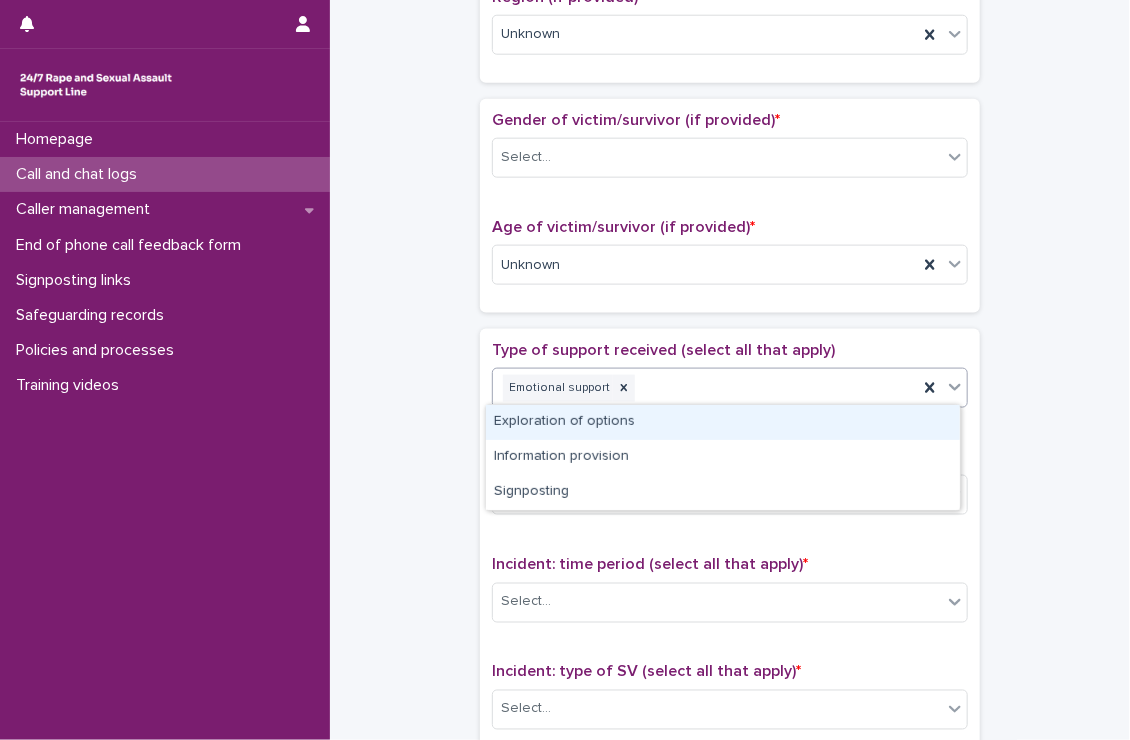 click on "Emotional support" at bounding box center (705, 388) 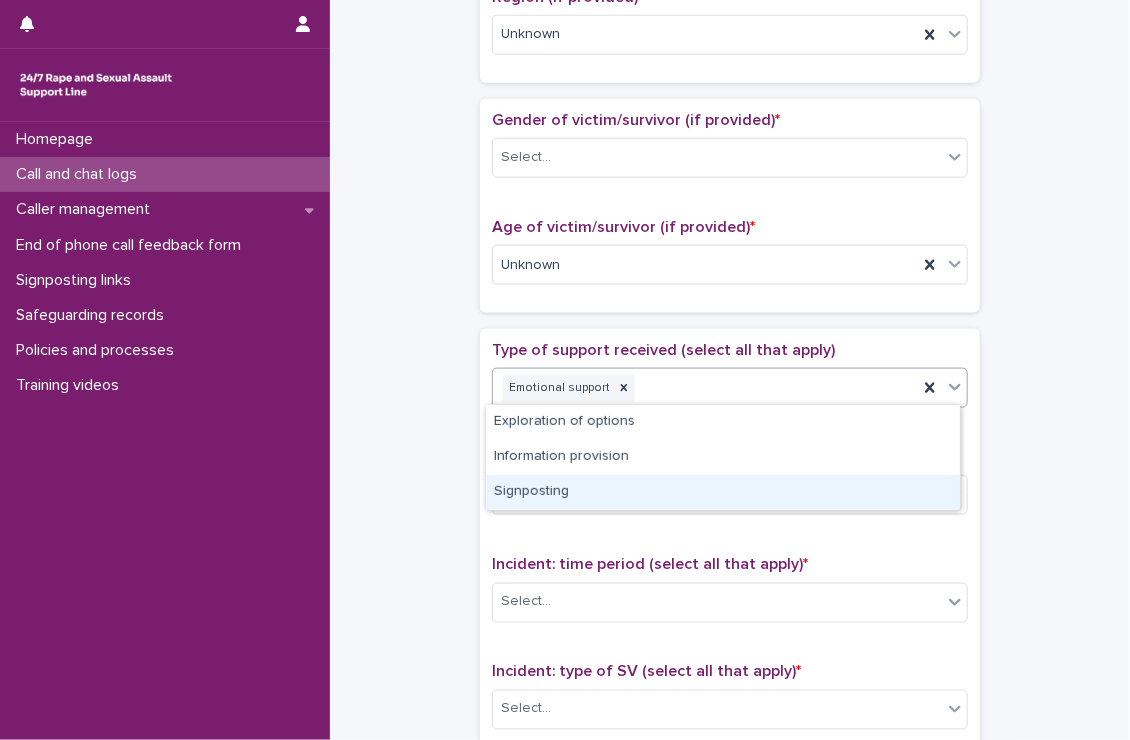 click on "Signposting" at bounding box center (723, 492) 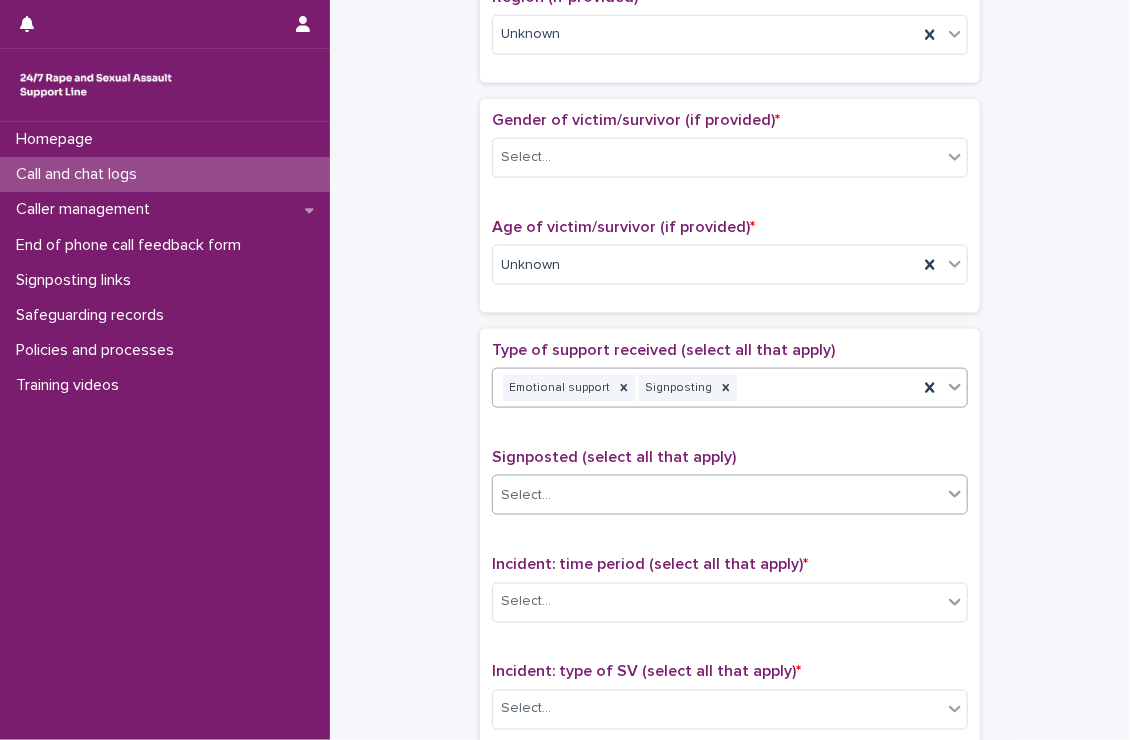 click on "Select..." at bounding box center (717, 495) 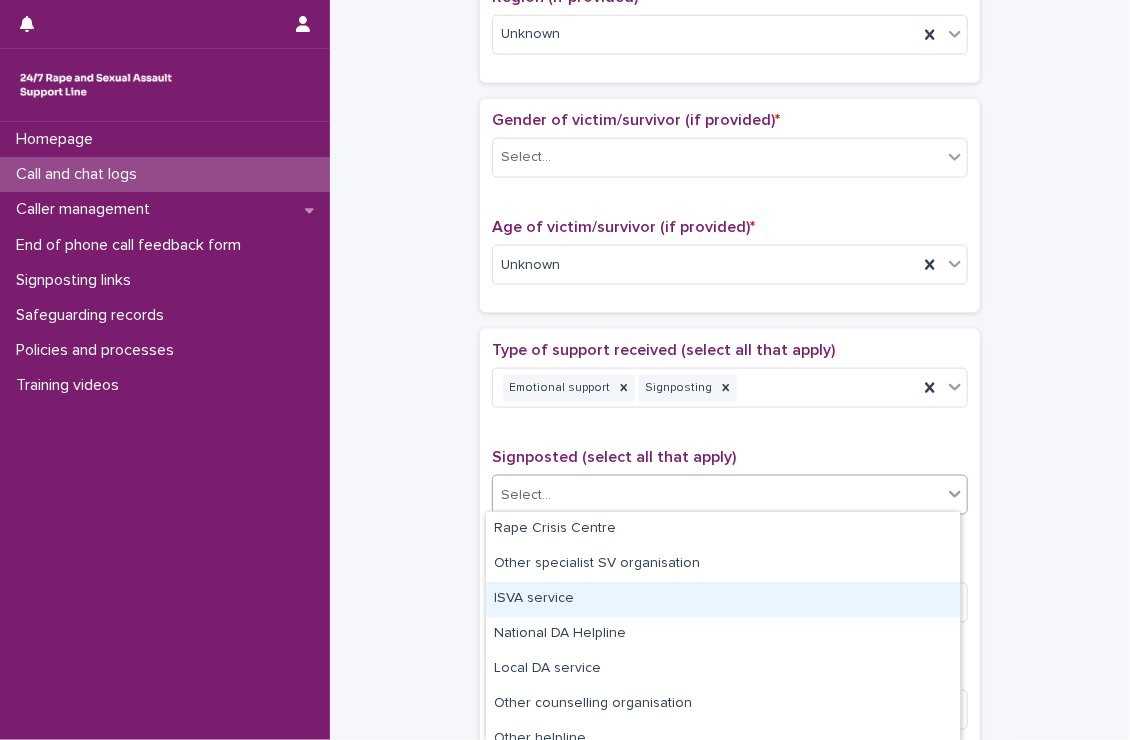 scroll, scrollTop: 191, scrollLeft: 0, axis: vertical 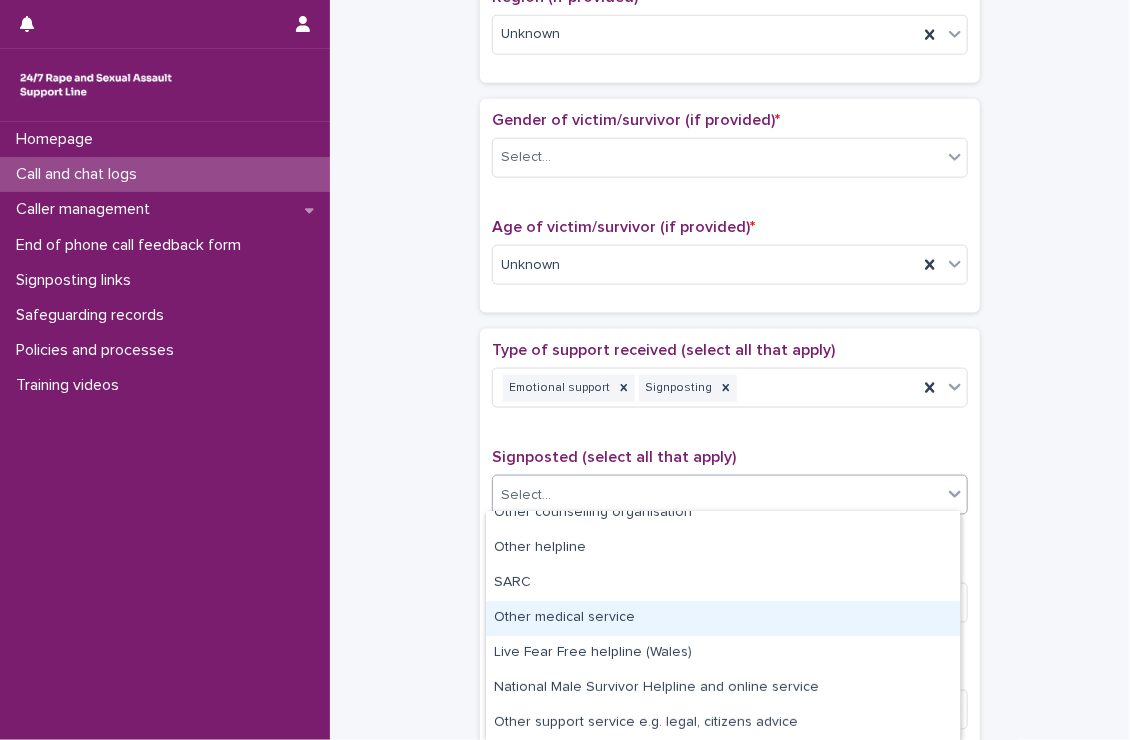 click on "Other medical service" at bounding box center [723, 618] 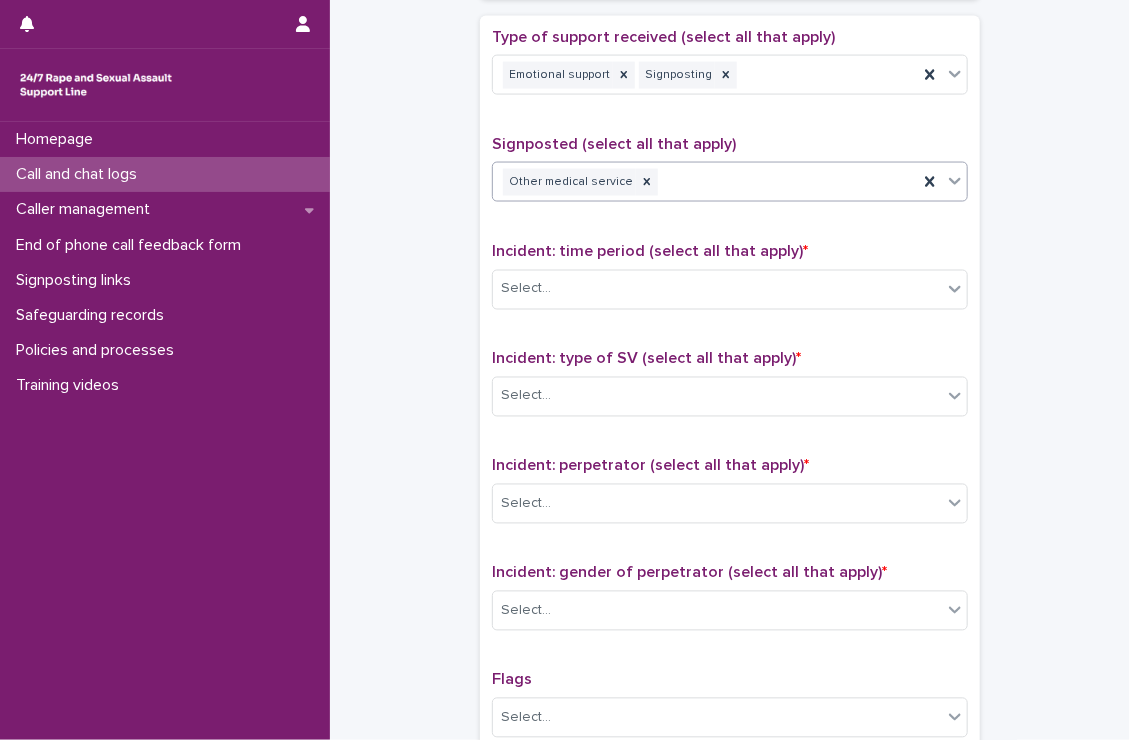 scroll, scrollTop: 1174, scrollLeft: 0, axis: vertical 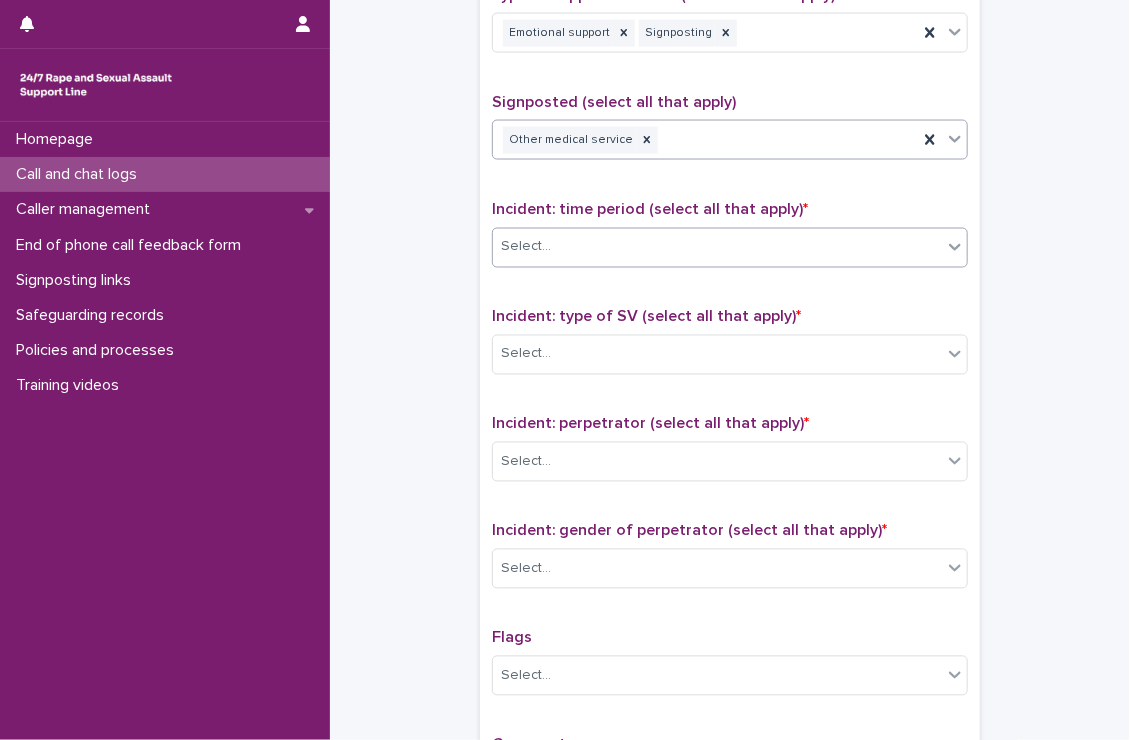 click on "Select..." at bounding box center (717, 247) 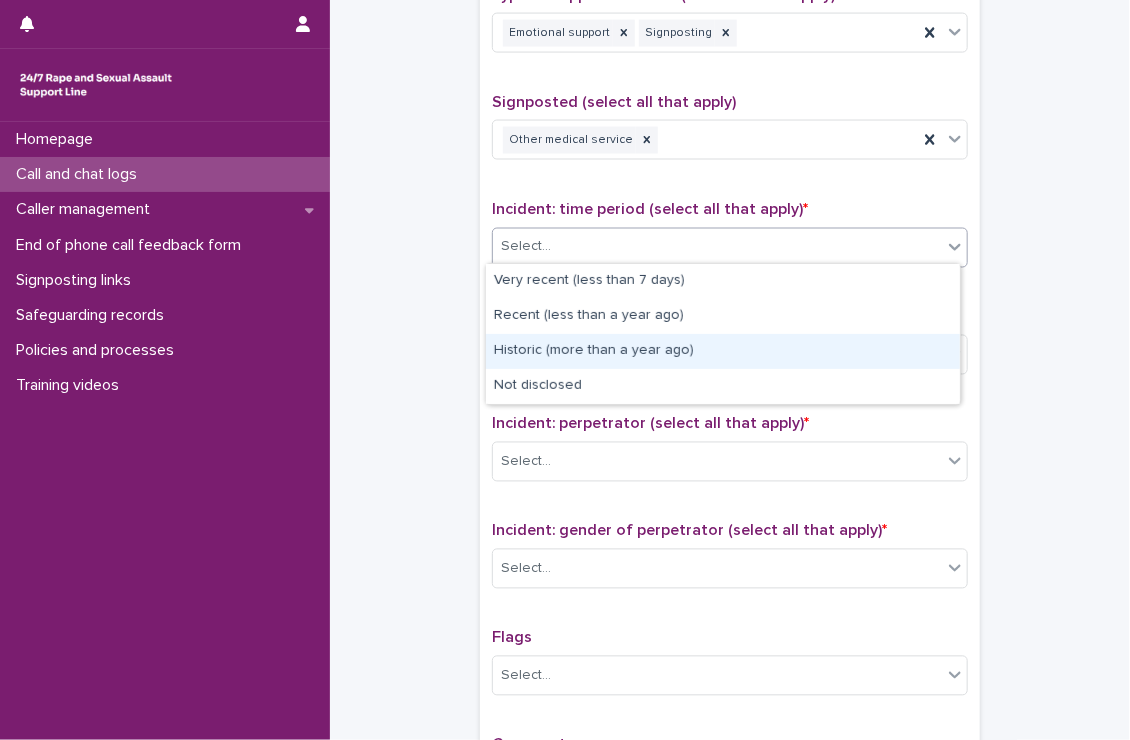 click on "Historic (more than a year ago)" at bounding box center (723, 351) 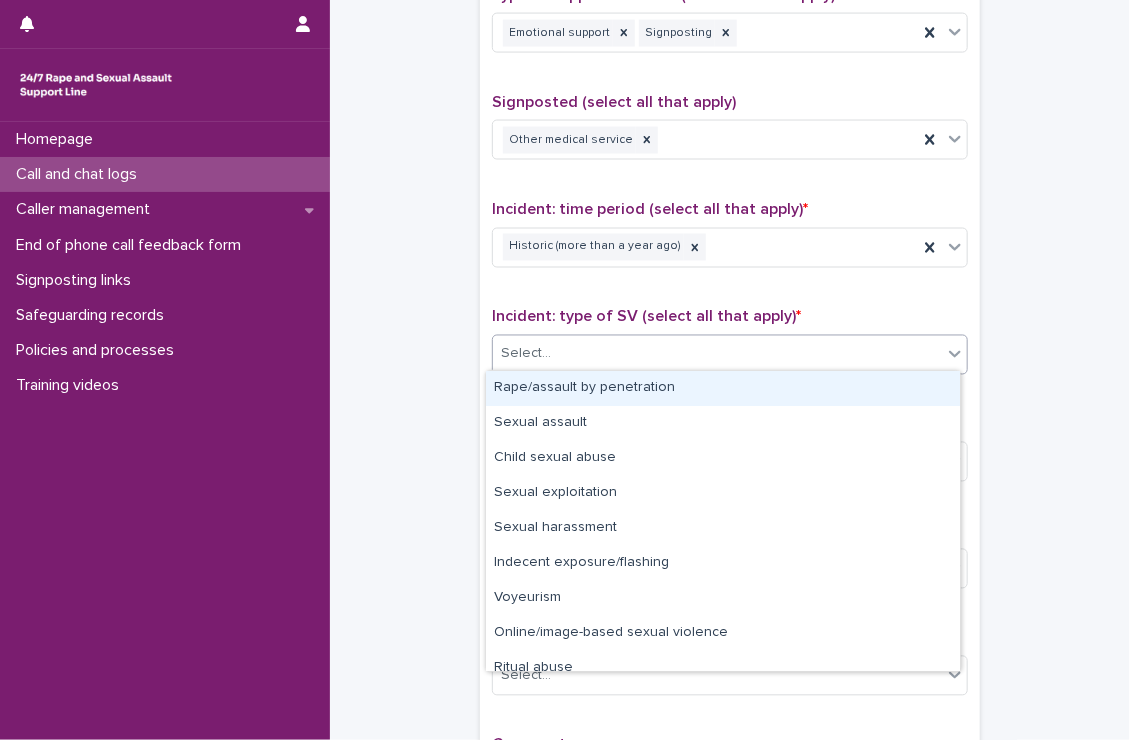 click on "Select..." at bounding box center (717, 354) 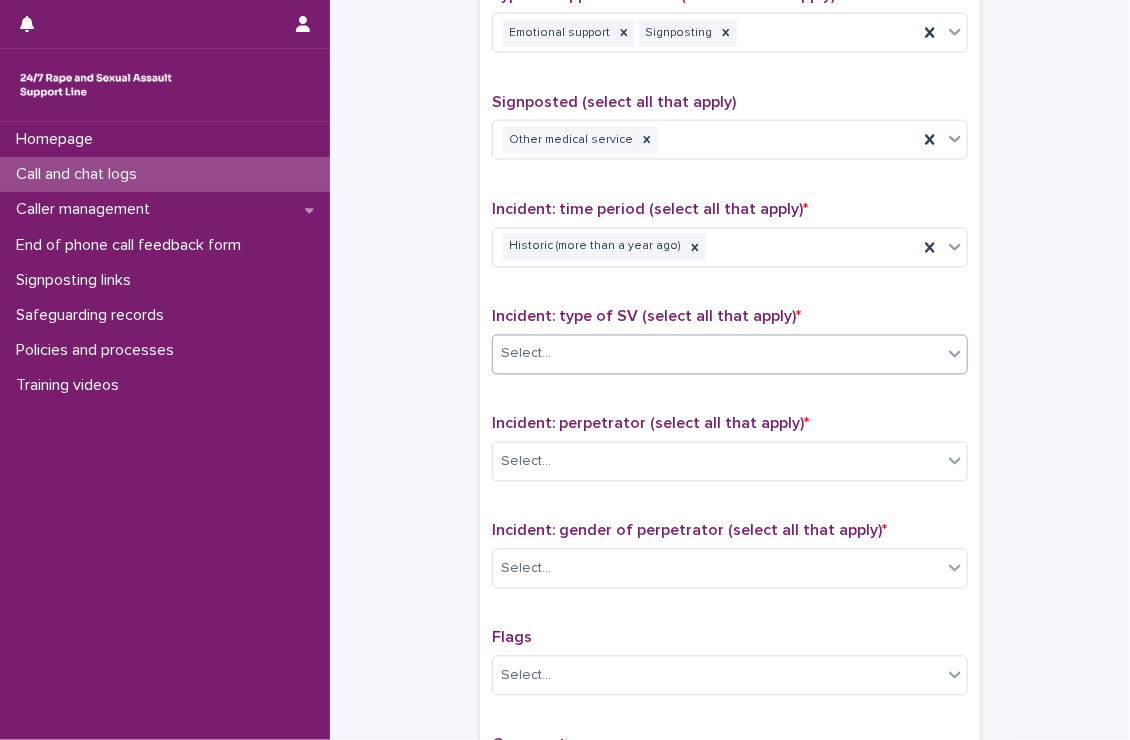 click on "Select..." at bounding box center (717, 354) 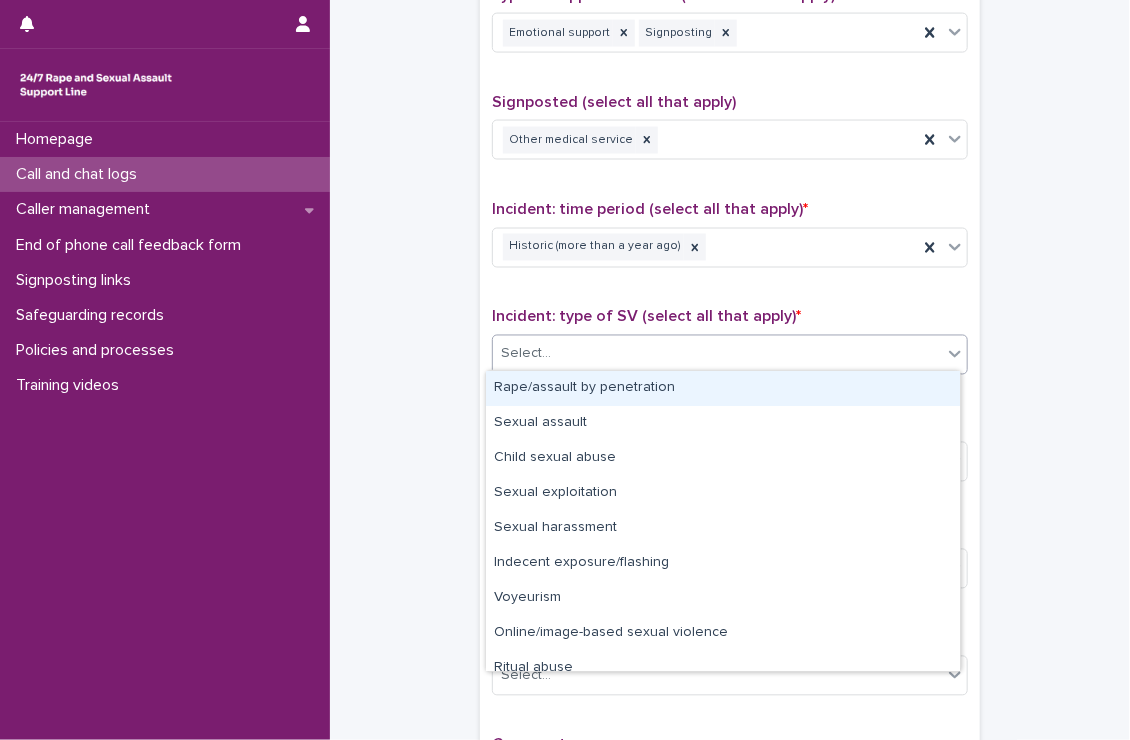 click on "Rape/assault by penetration" at bounding box center [723, 388] 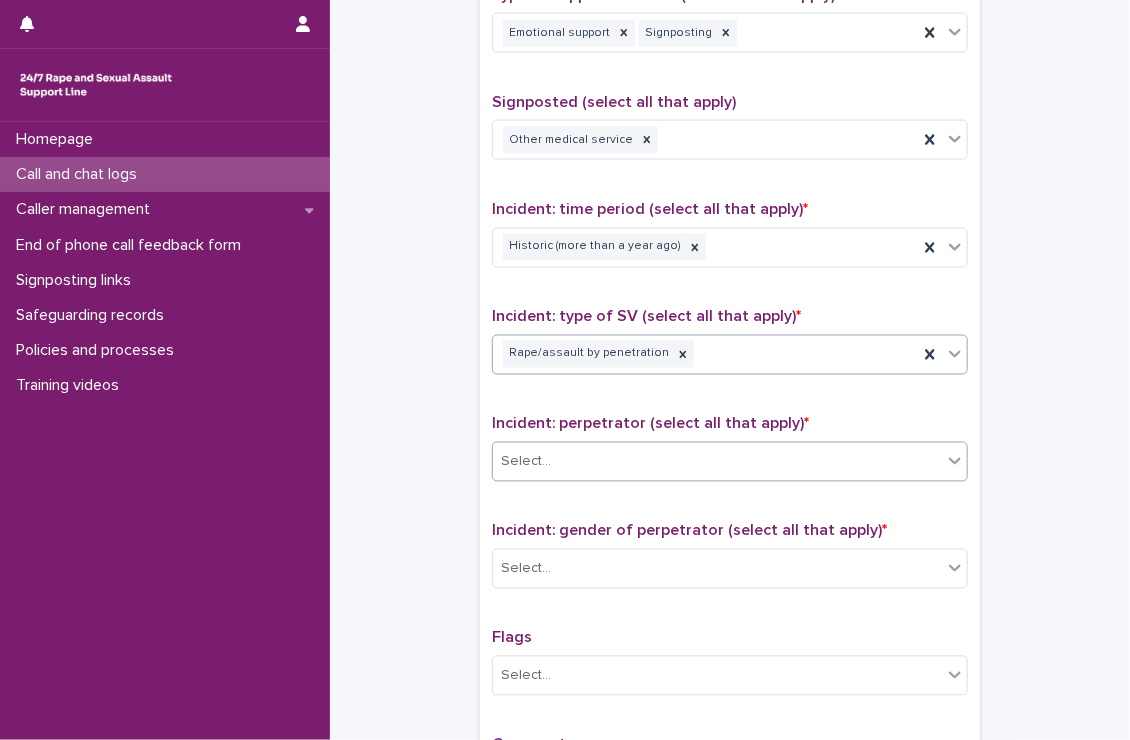 click on "Select..." at bounding box center [717, 462] 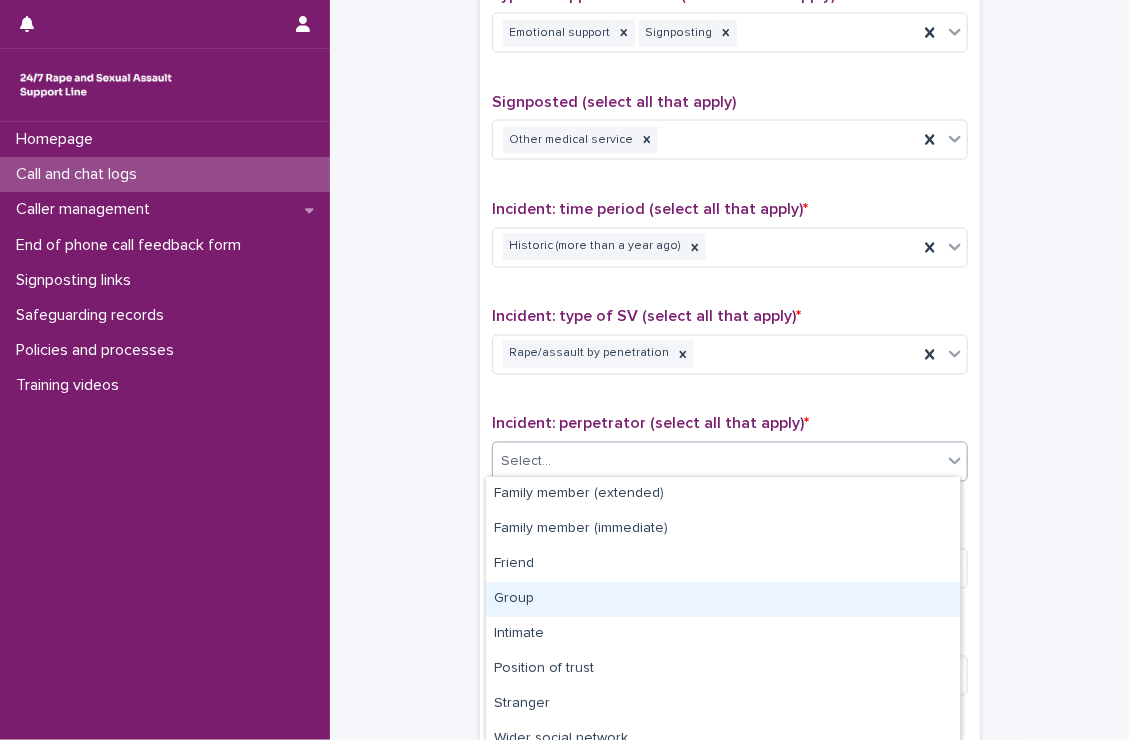 click on "Group" at bounding box center [723, 599] 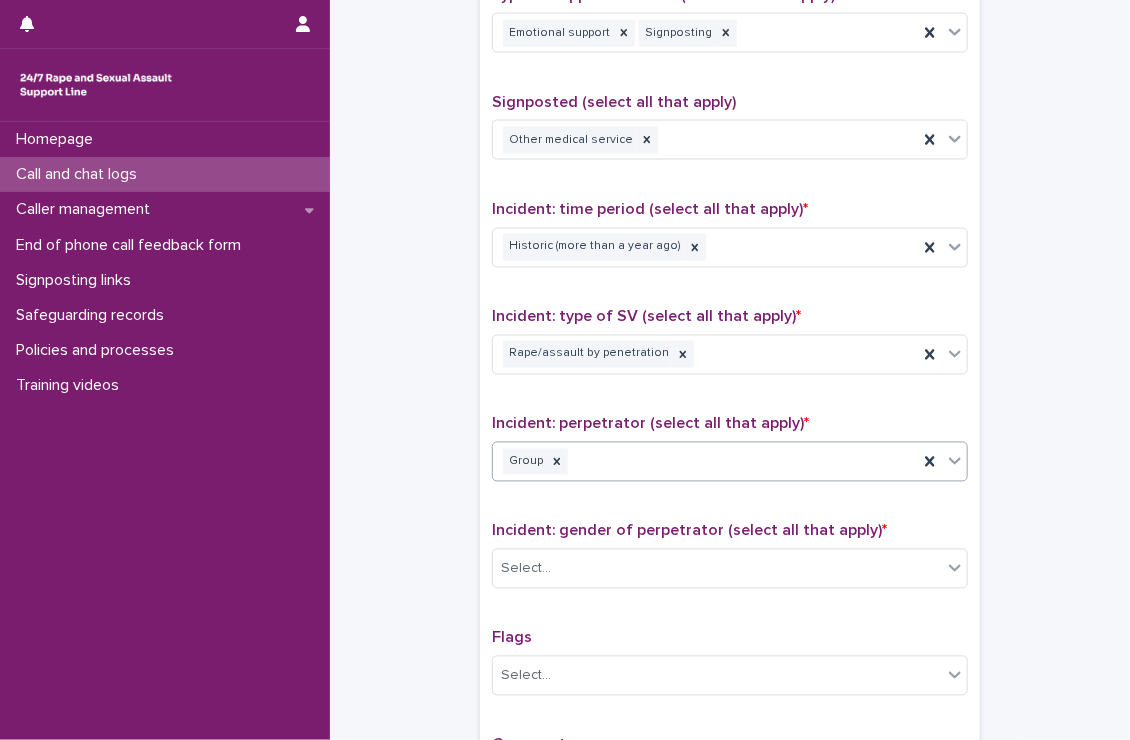 click on "Incident: gender of perpetrator (select all that apply) * Select..." at bounding box center [730, 563] 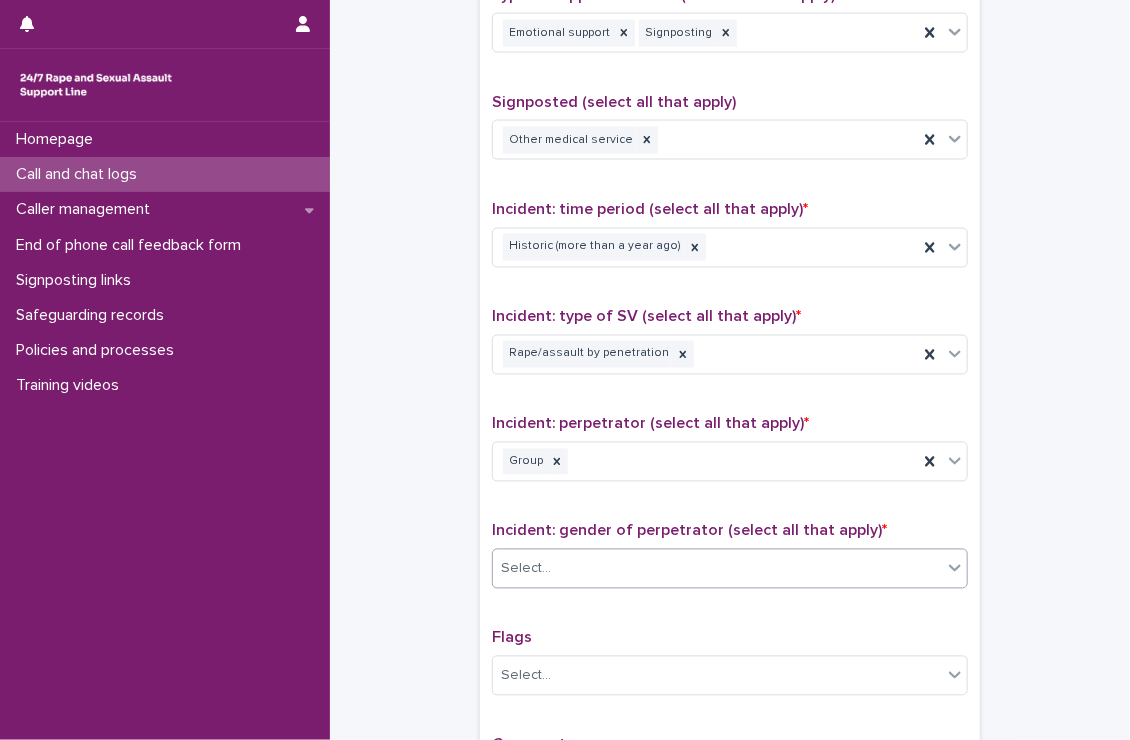 click at bounding box center (554, 569) 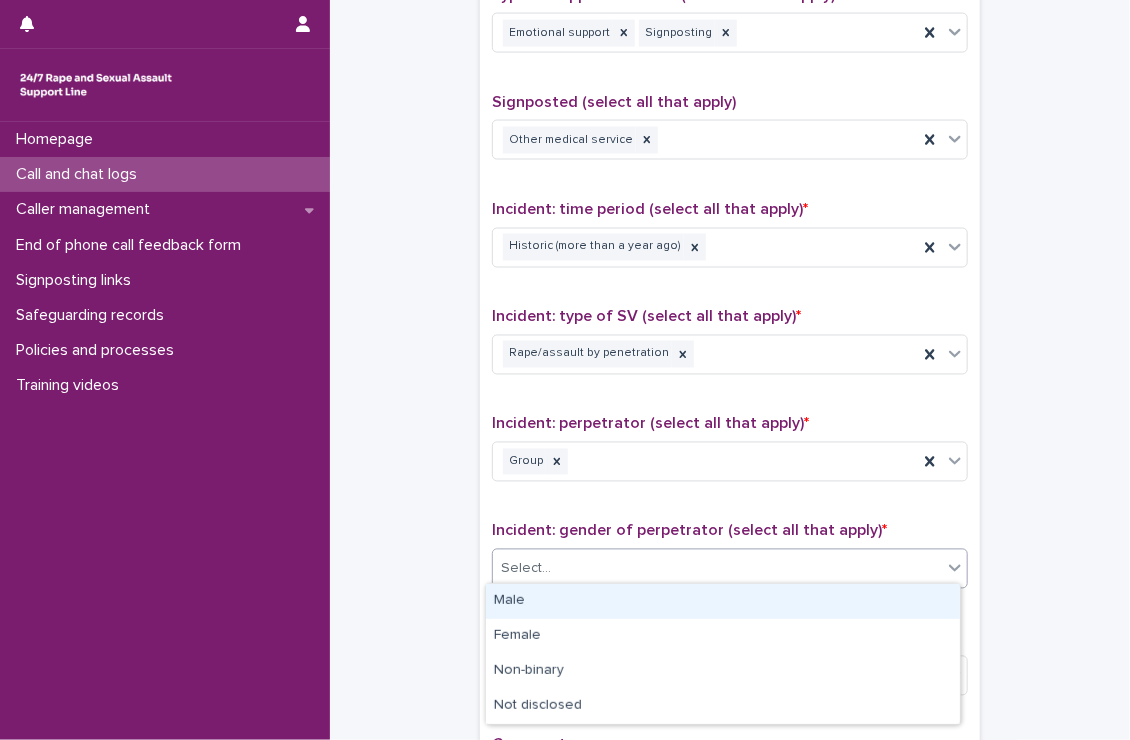 click on "Male" at bounding box center [723, 601] 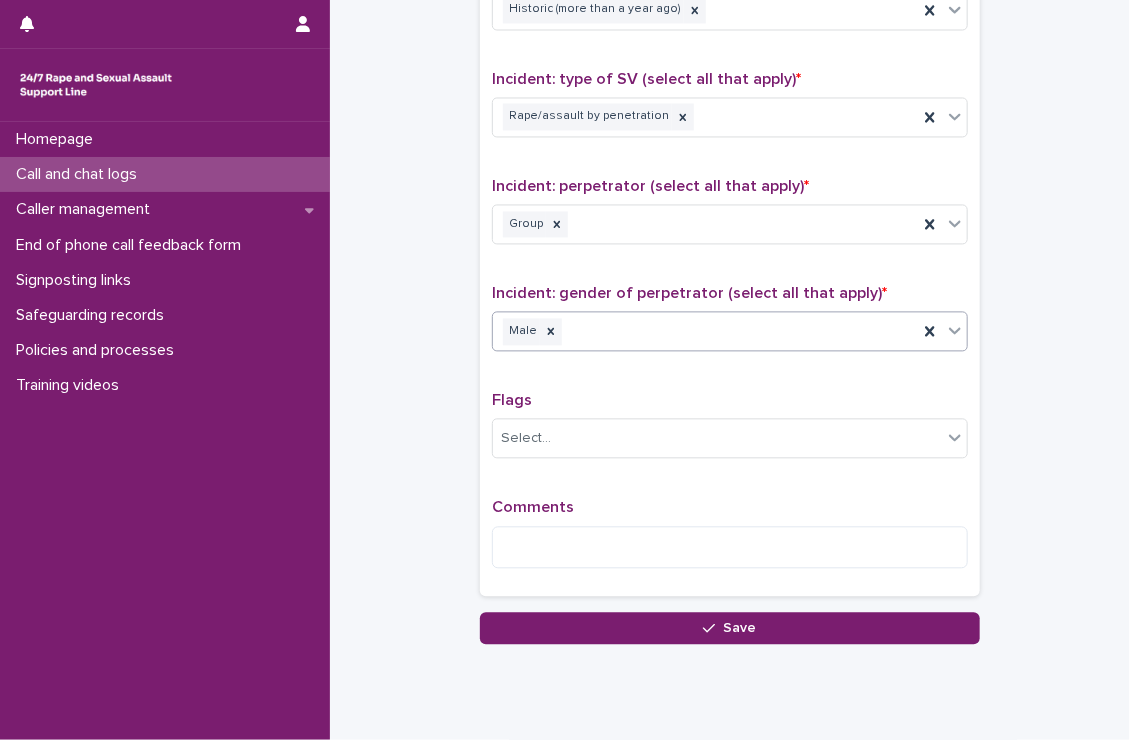 scroll, scrollTop: 1444, scrollLeft: 0, axis: vertical 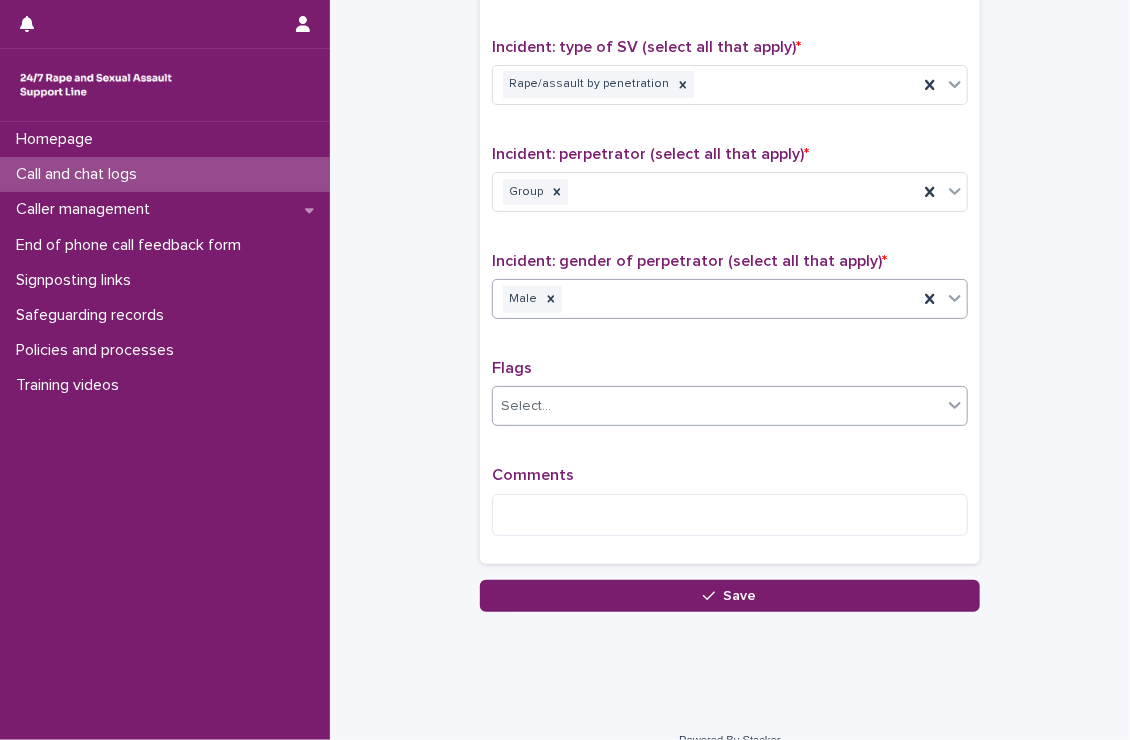 click on "Select..." at bounding box center [717, 406] 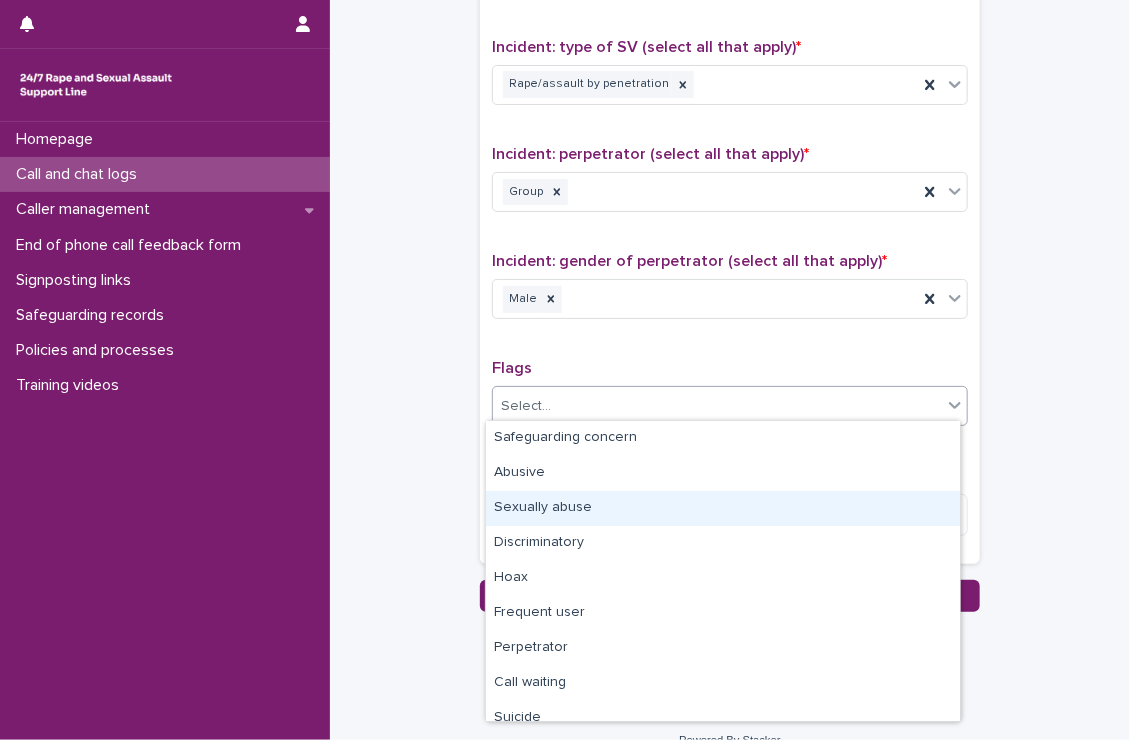 click on "**********" at bounding box center (730, -410) 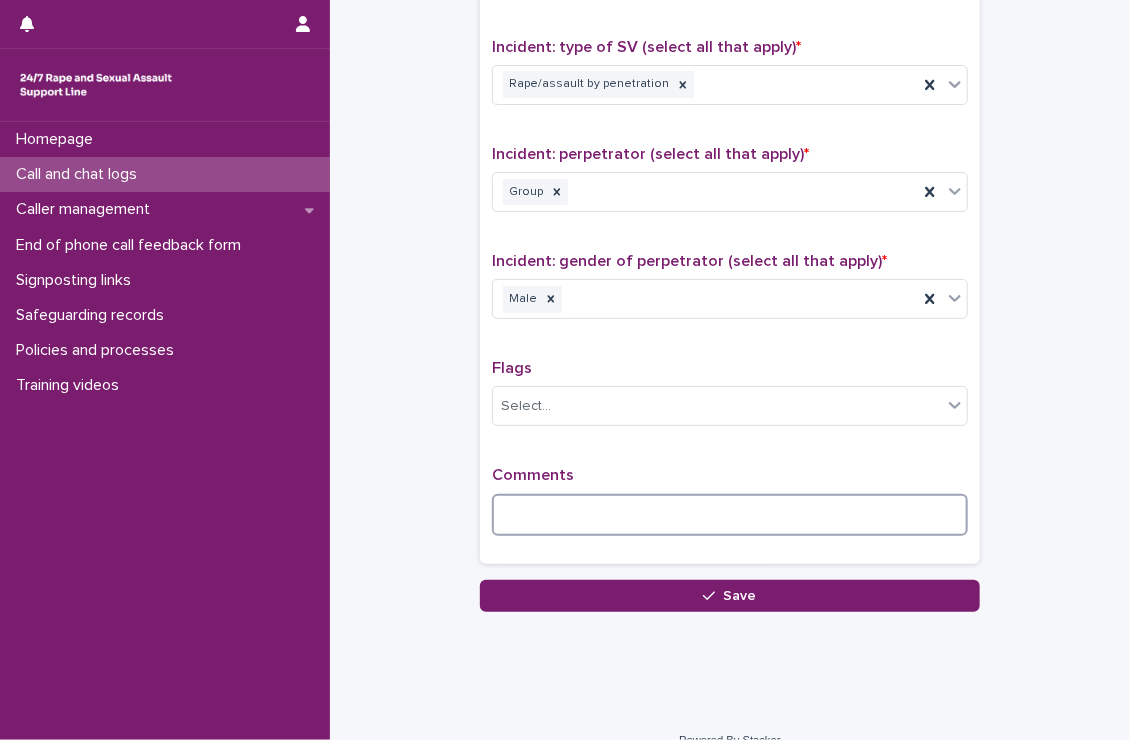 click at bounding box center (730, 515) 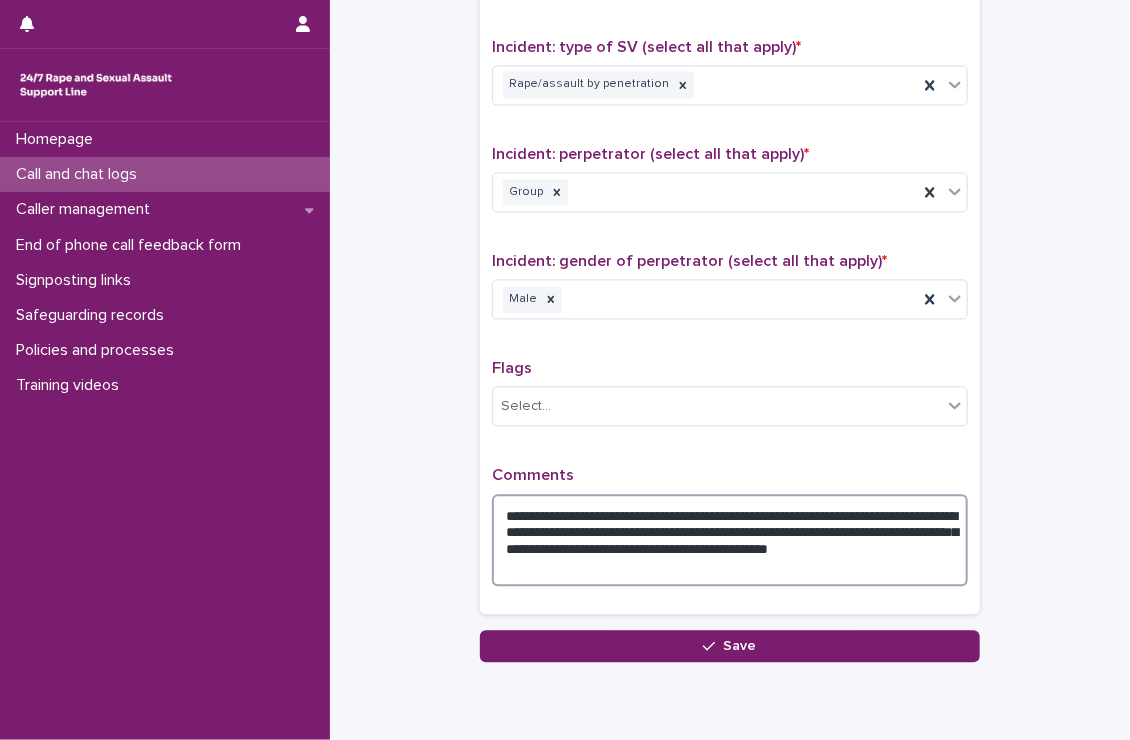 click on "**********" at bounding box center [730, 540] 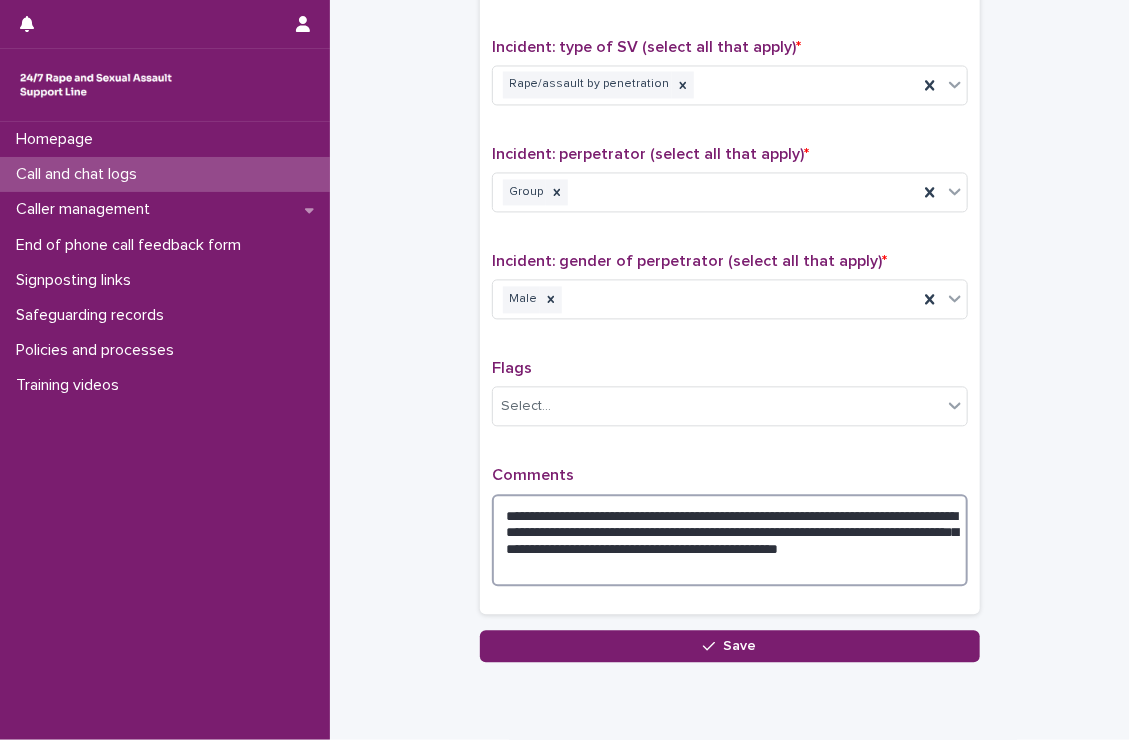 click on "**********" at bounding box center [730, 540] 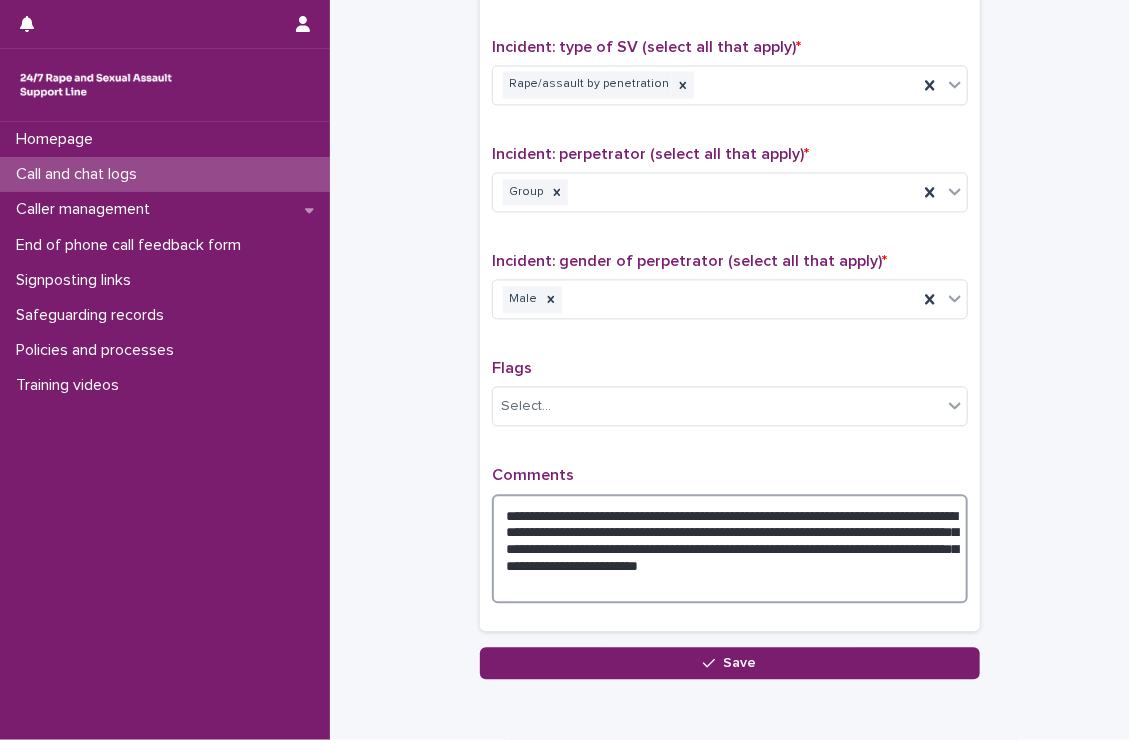 click on "**********" at bounding box center (730, 549) 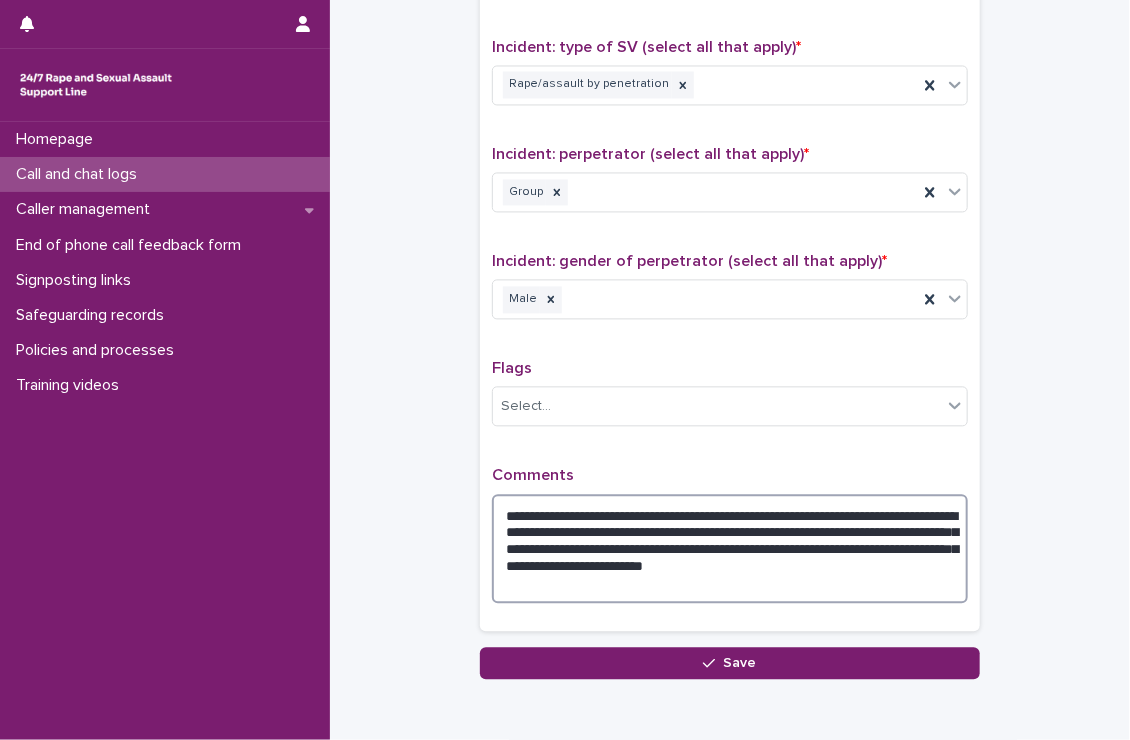 click on "**********" at bounding box center (730, 549) 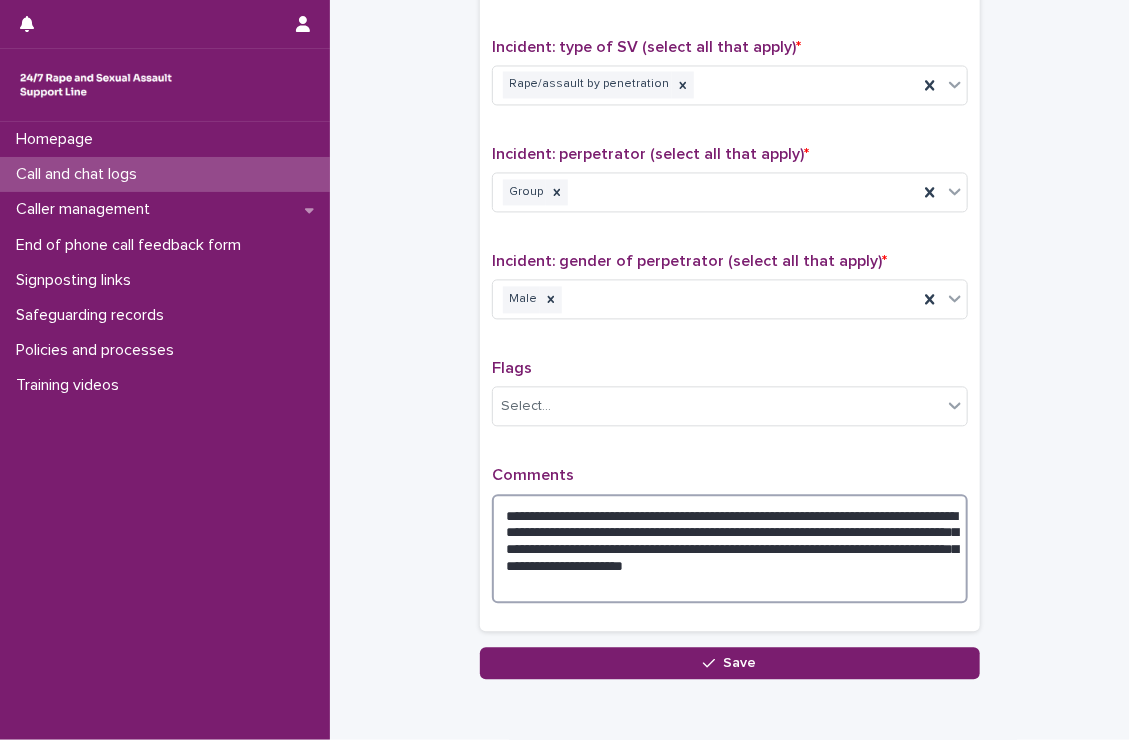 click on "**********" at bounding box center (730, 549) 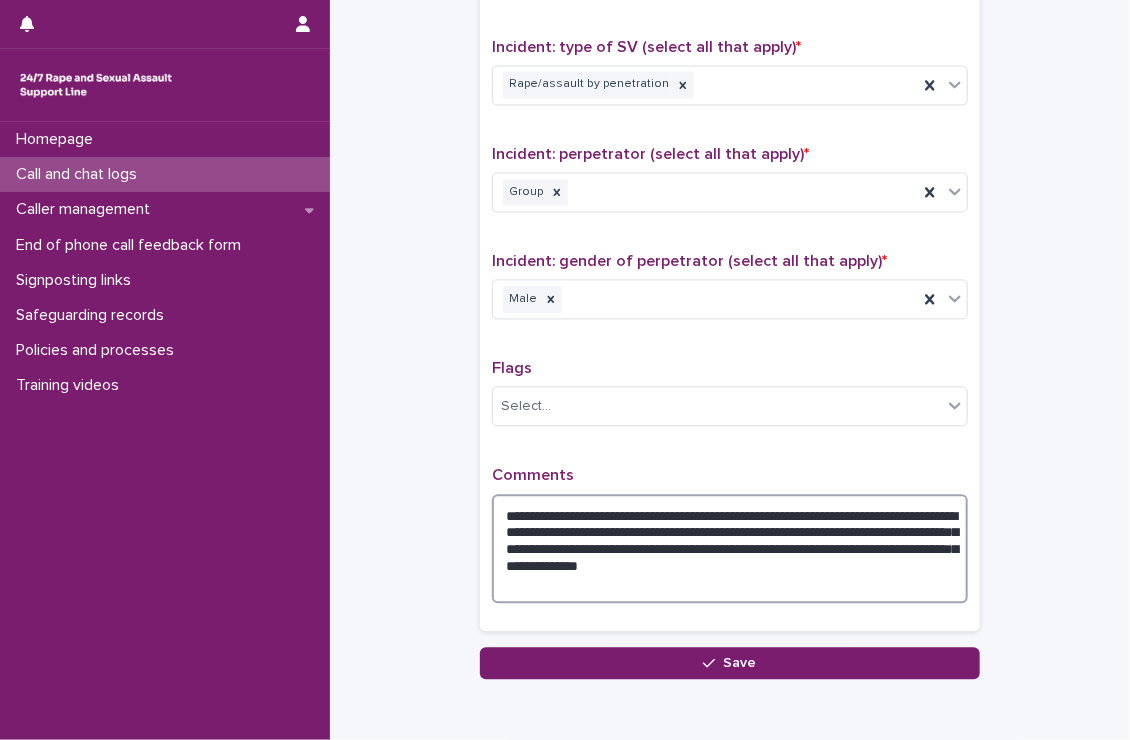 click on "**********" at bounding box center [730, 549] 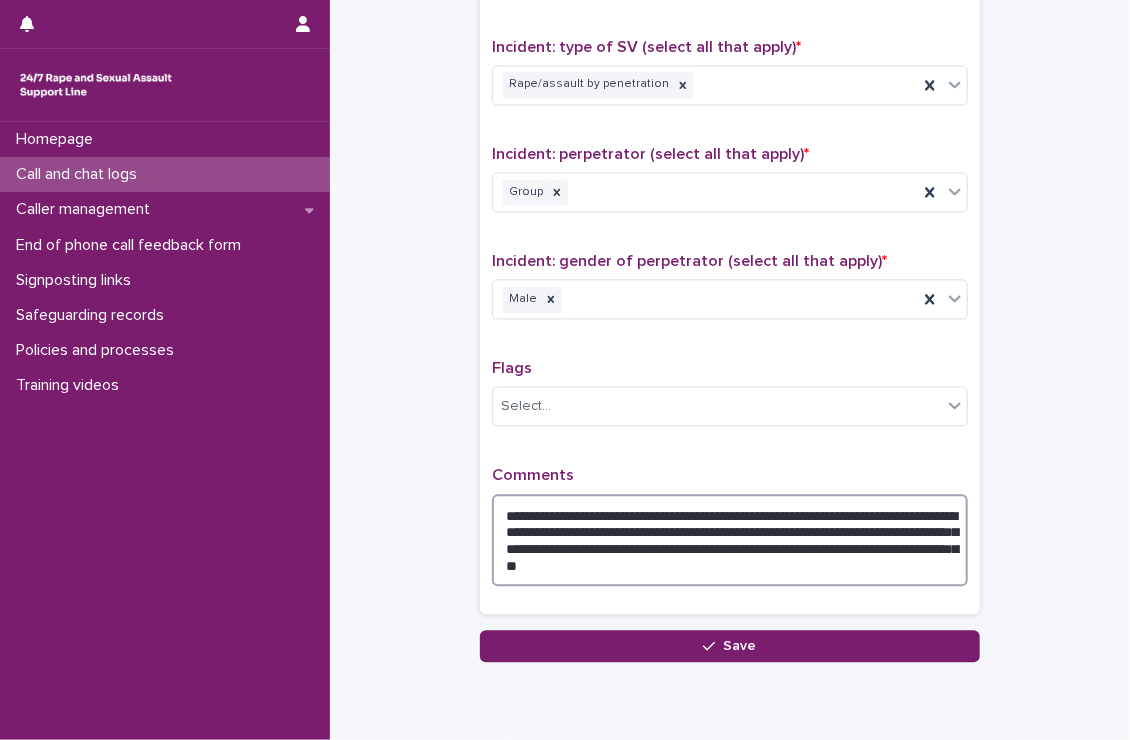 drag, startPoint x: 579, startPoint y: 541, endPoint x: 500, endPoint y: 544, distance: 79.05694 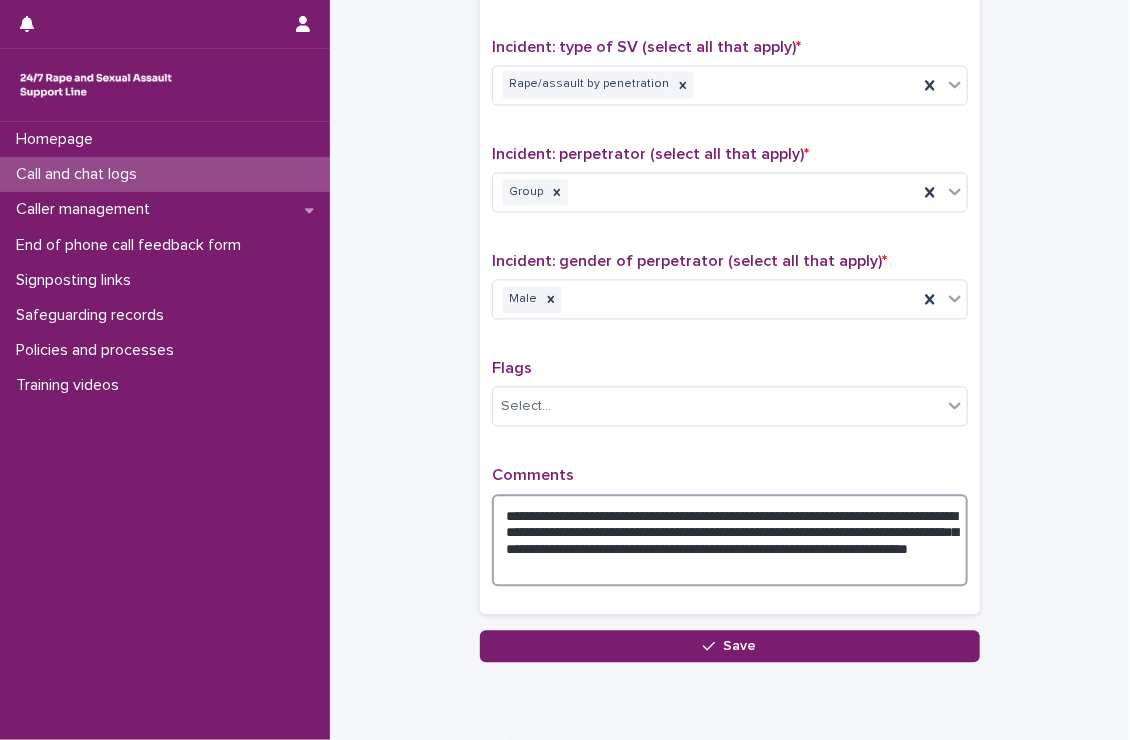 click on "**********" at bounding box center [730, 540] 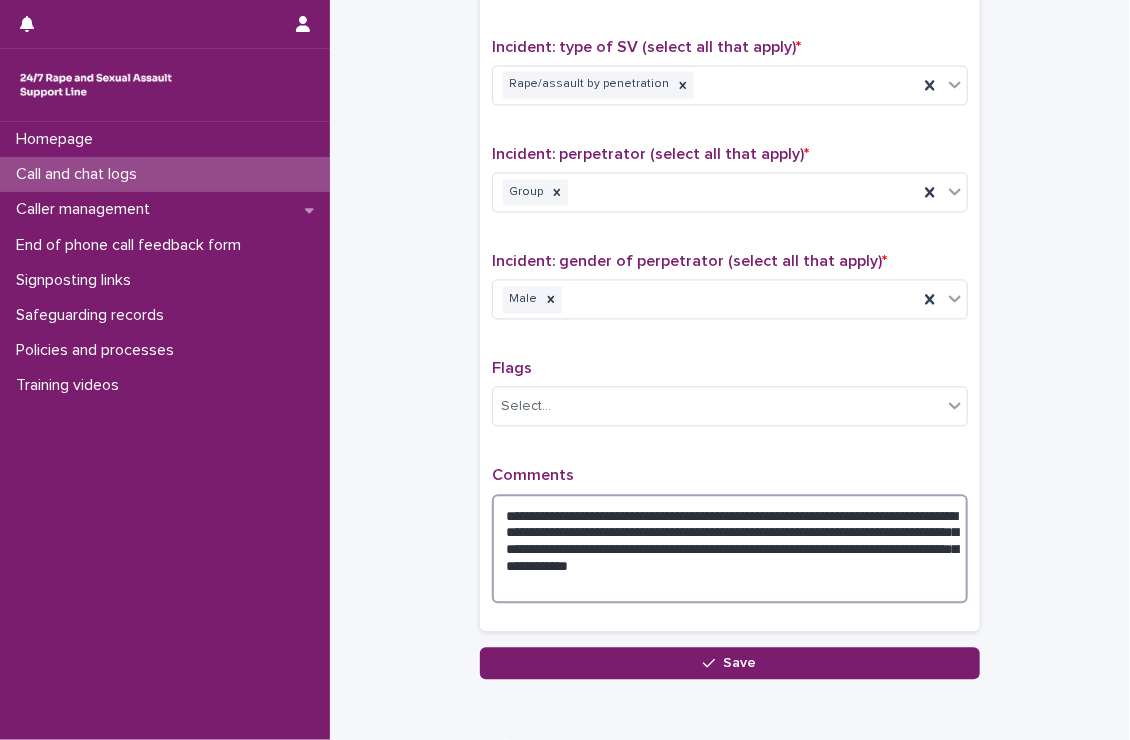 drag, startPoint x: 771, startPoint y: 579, endPoint x: 828, endPoint y: 558, distance: 60.74537 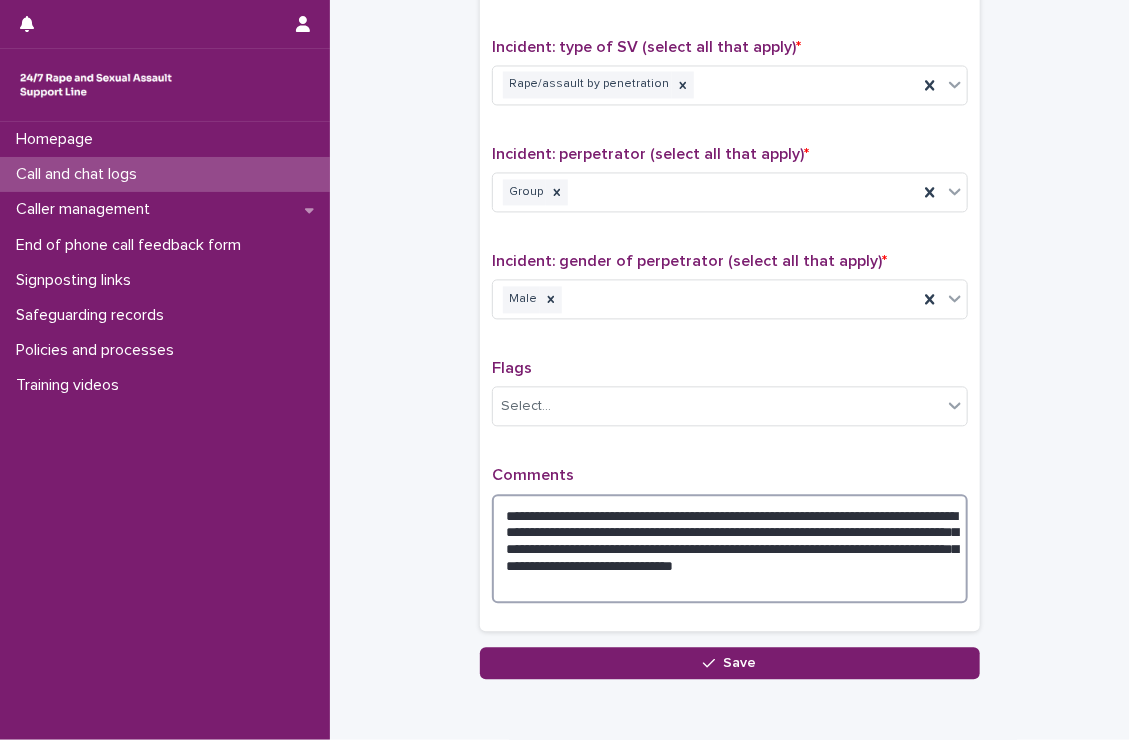 click on "**********" at bounding box center [730, 549] 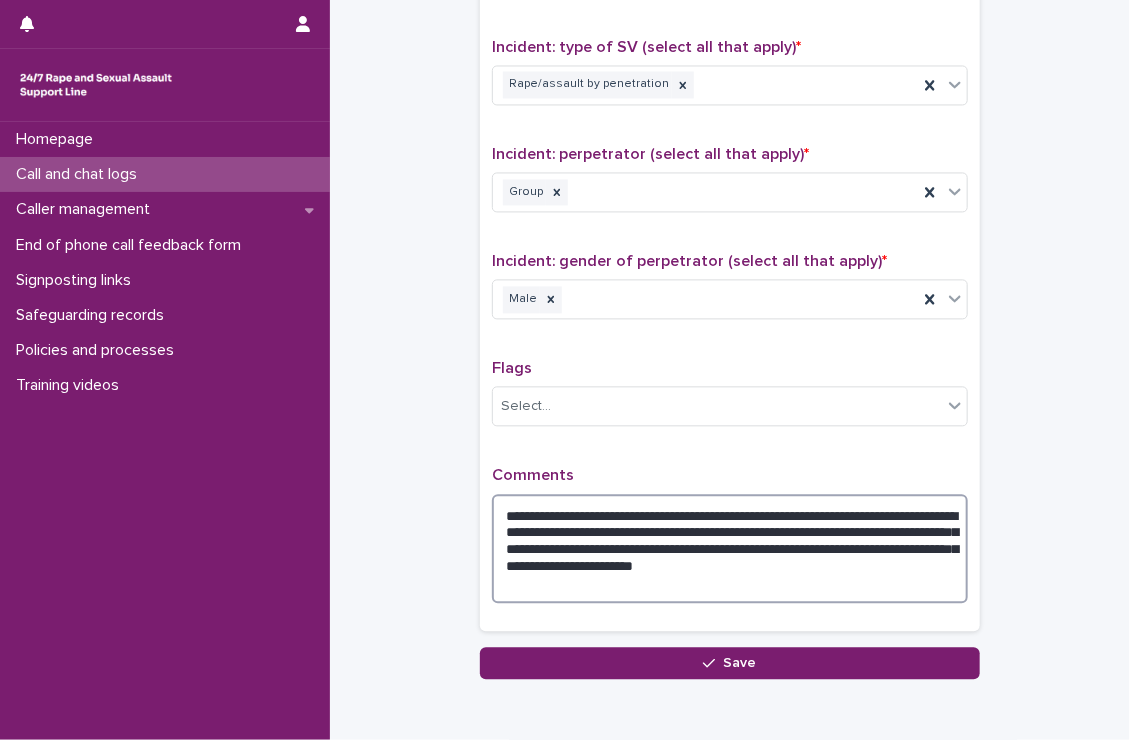 click on "**********" at bounding box center (730, 549) 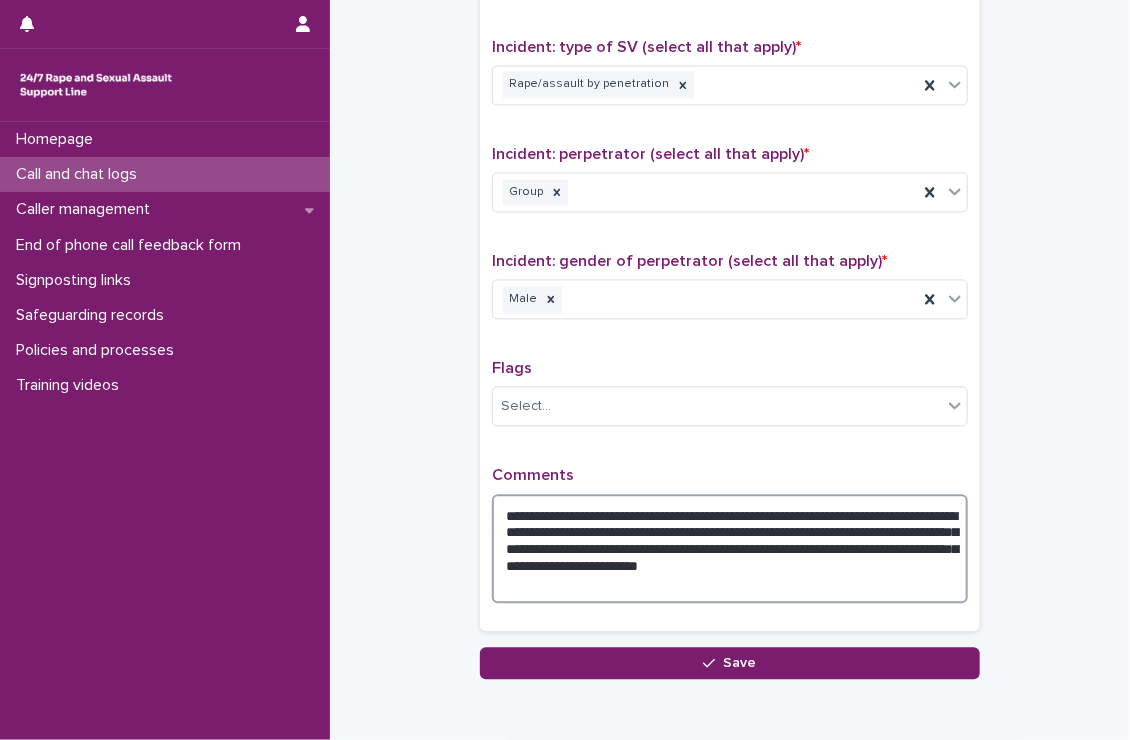 click on "**********" at bounding box center (730, 549) 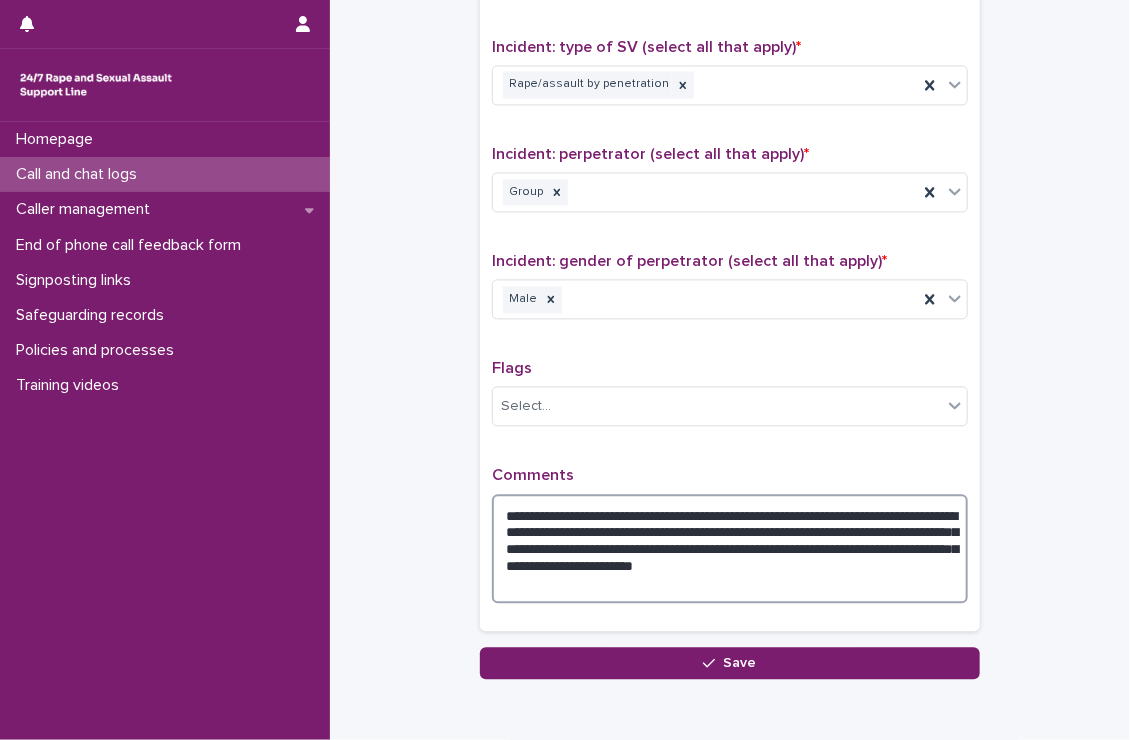 drag, startPoint x: 750, startPoint y: 579, endPoint x: 763, endPoint y: 553, distance: 29.068884 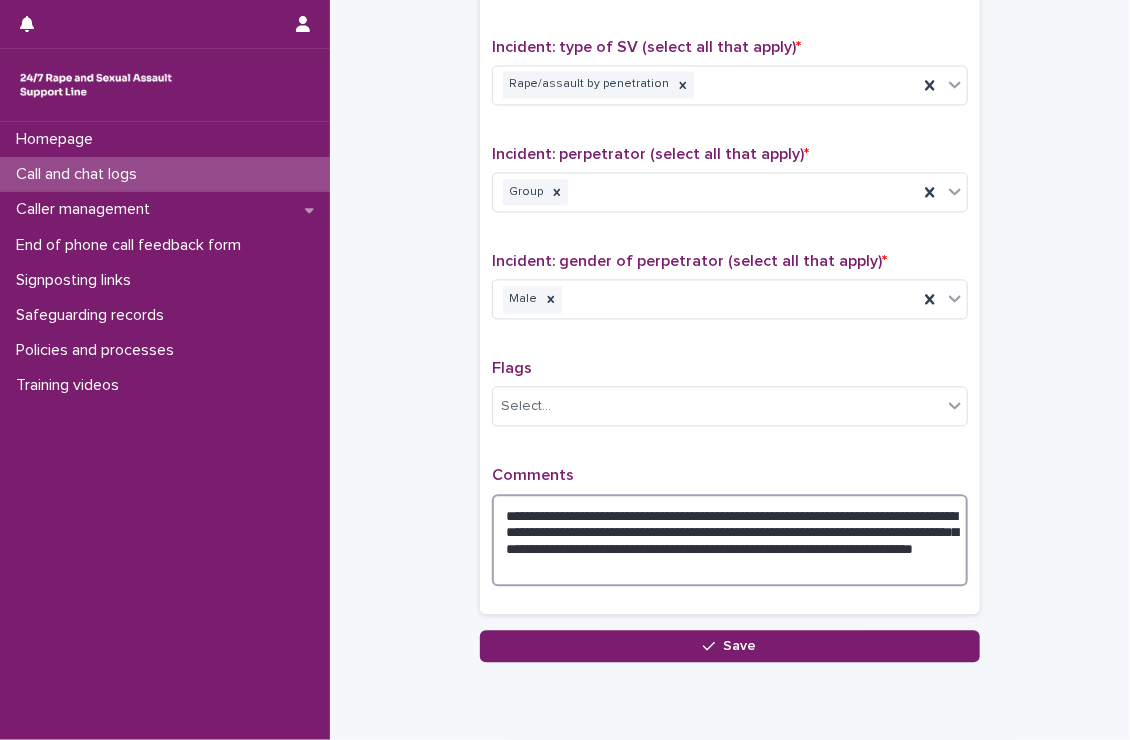 click on "**********" at bounding box center (730, 540) 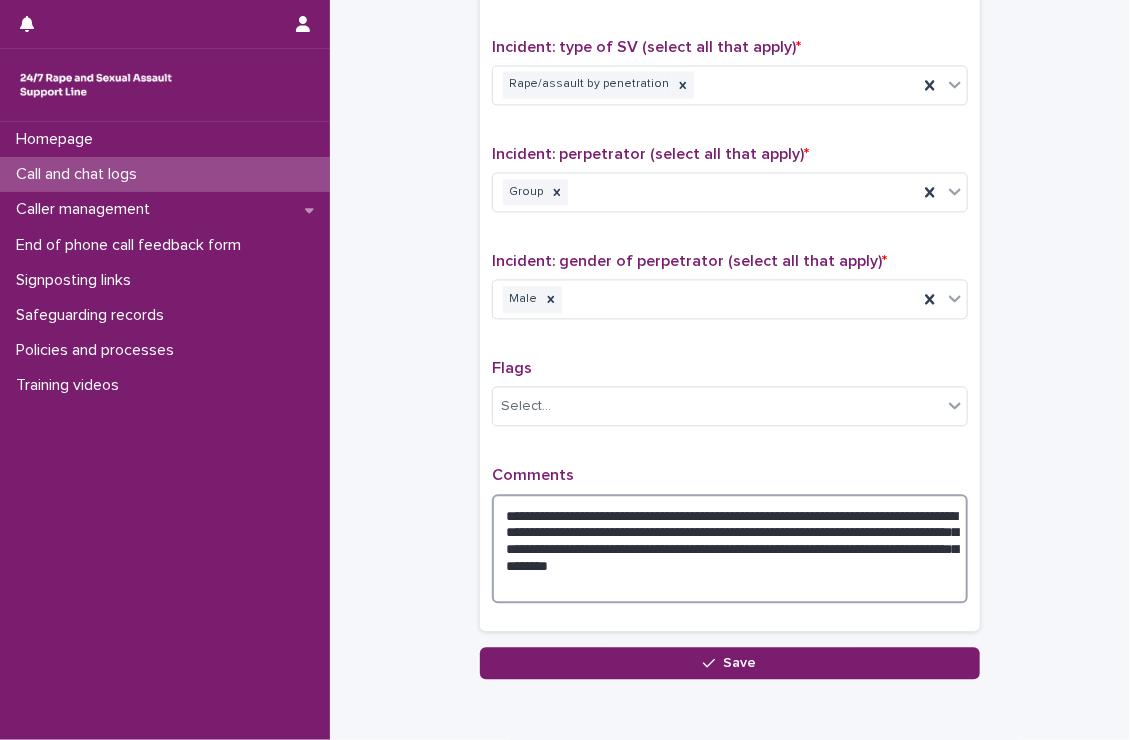 click on "**********" at bounding box center (730, 549) 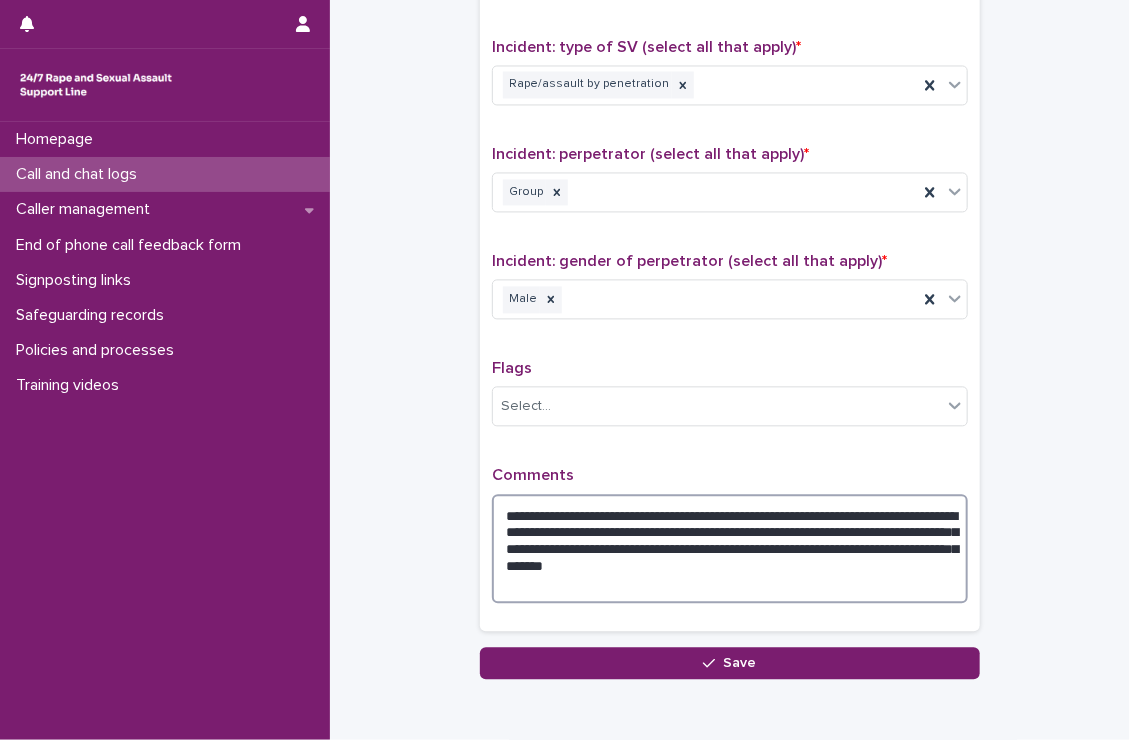 drag, startPoint x: 831, startPoint y: 525, endPoint x: 651, endPoint y: 529, distance: 180.04443 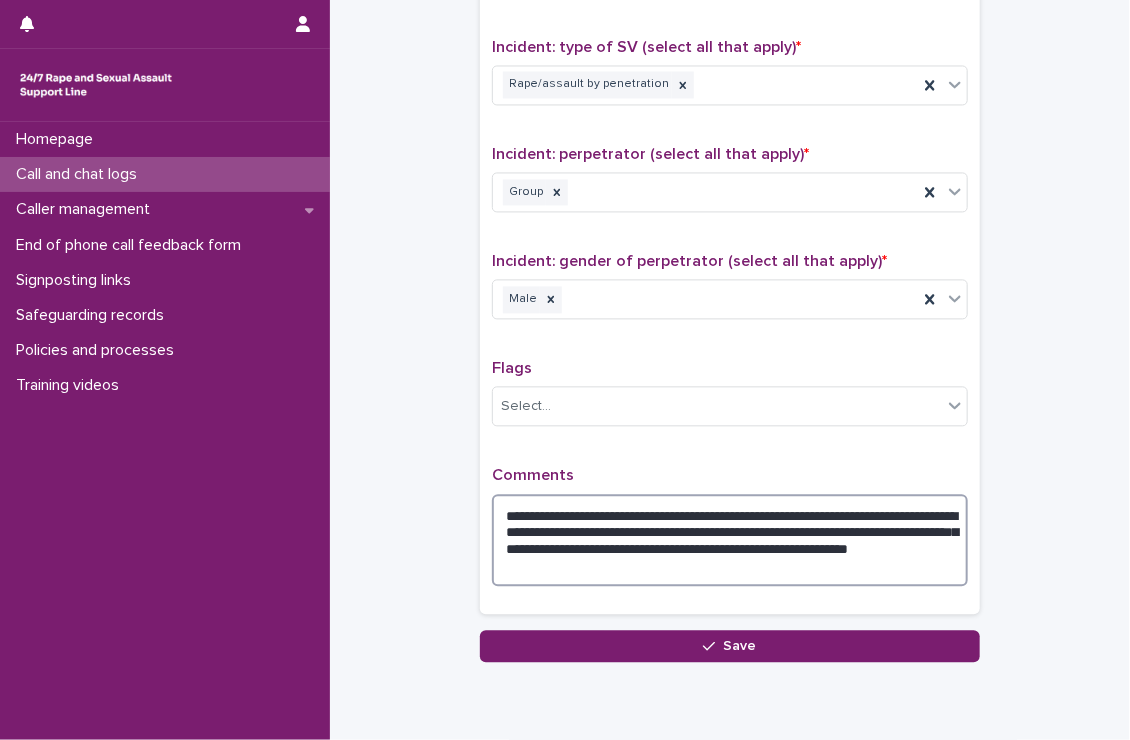 click on "**********" at bounding box center (730, 540) 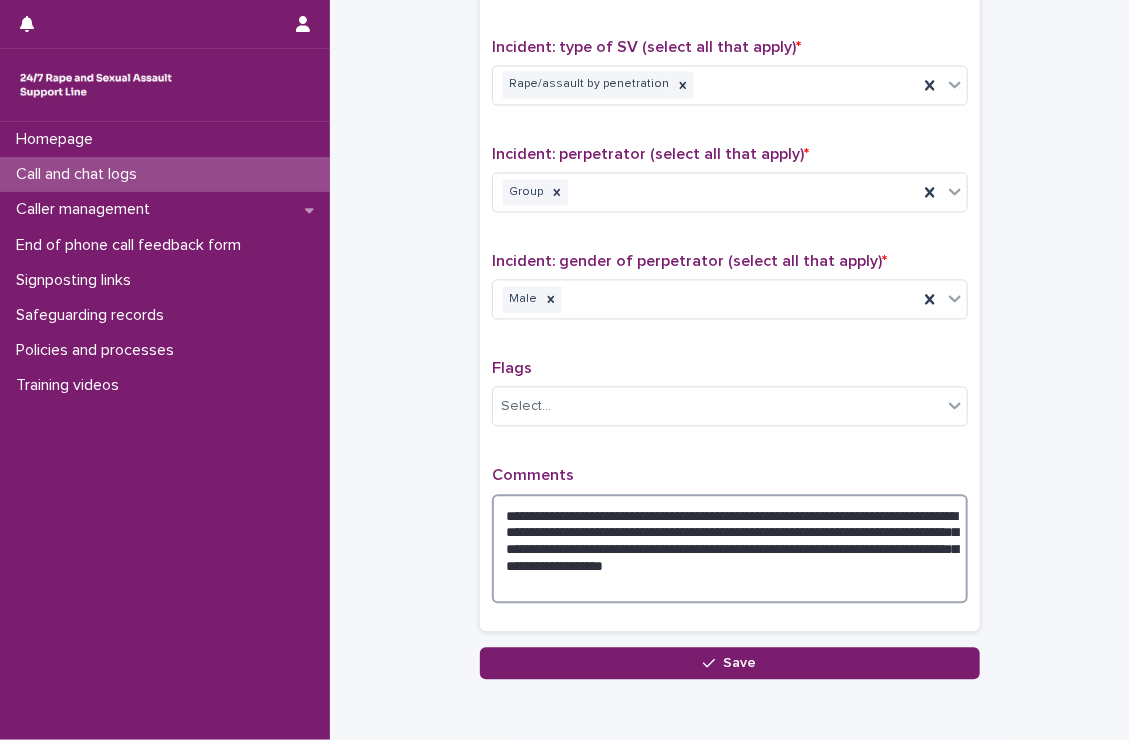 drag, startPoint x: 648, startPoint y: 525, endPoint x: 900, endPoint y: 530, distance: 252.04959 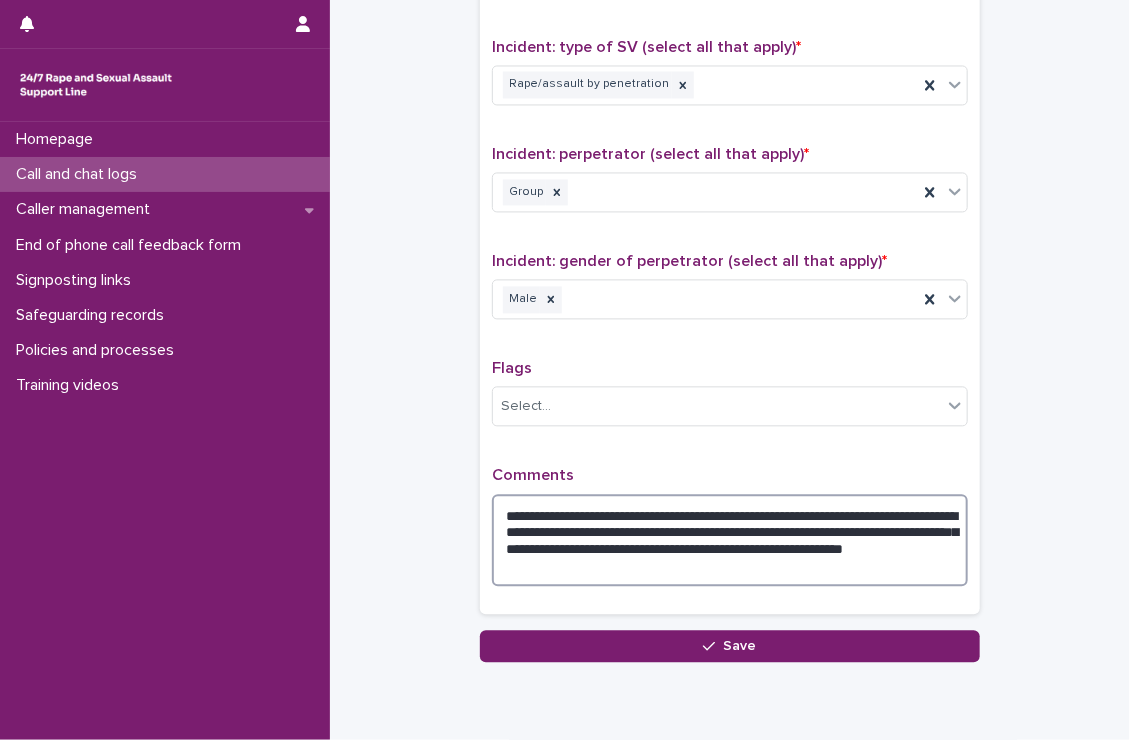 click on "**********" at bounding box center [730, 540] 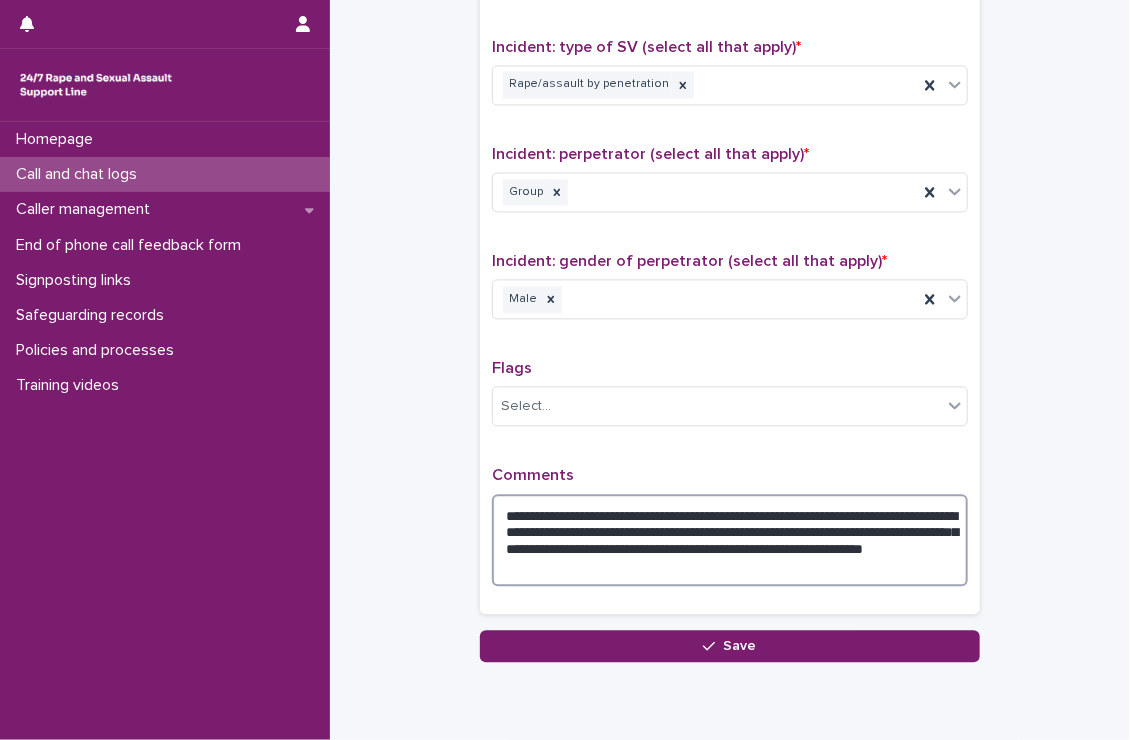 click on "**********" at bounding box center [730, 540] 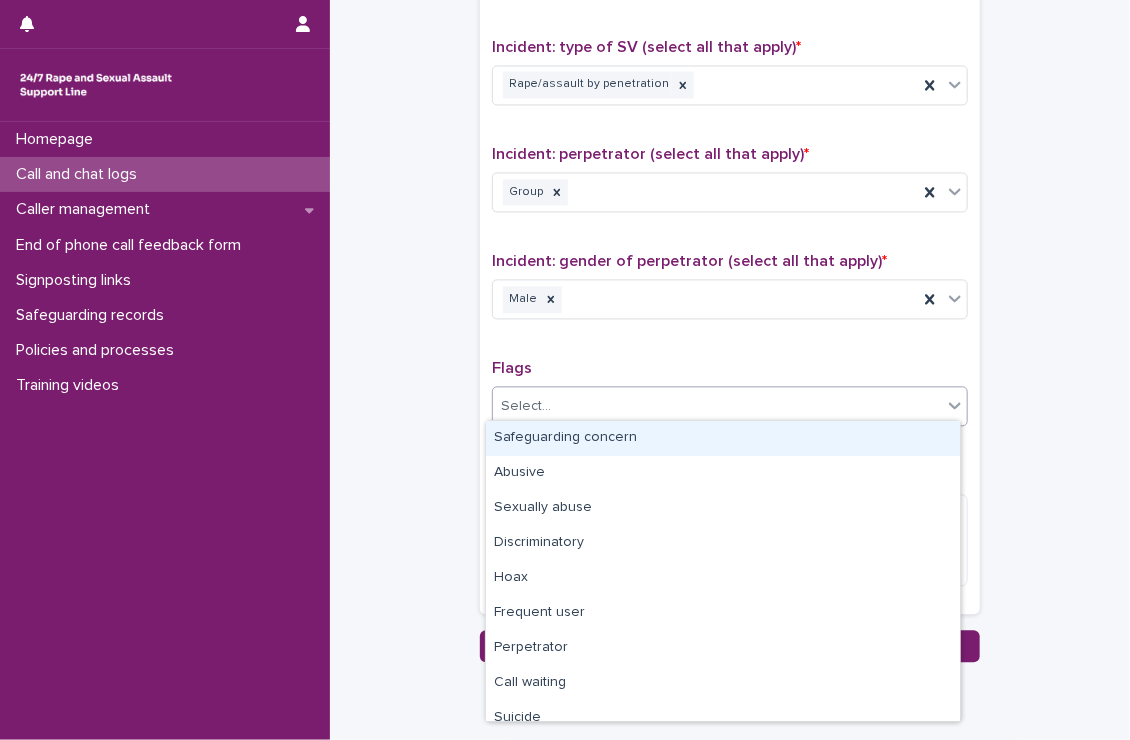 click on "Select..." at bounding box center (717, 406) 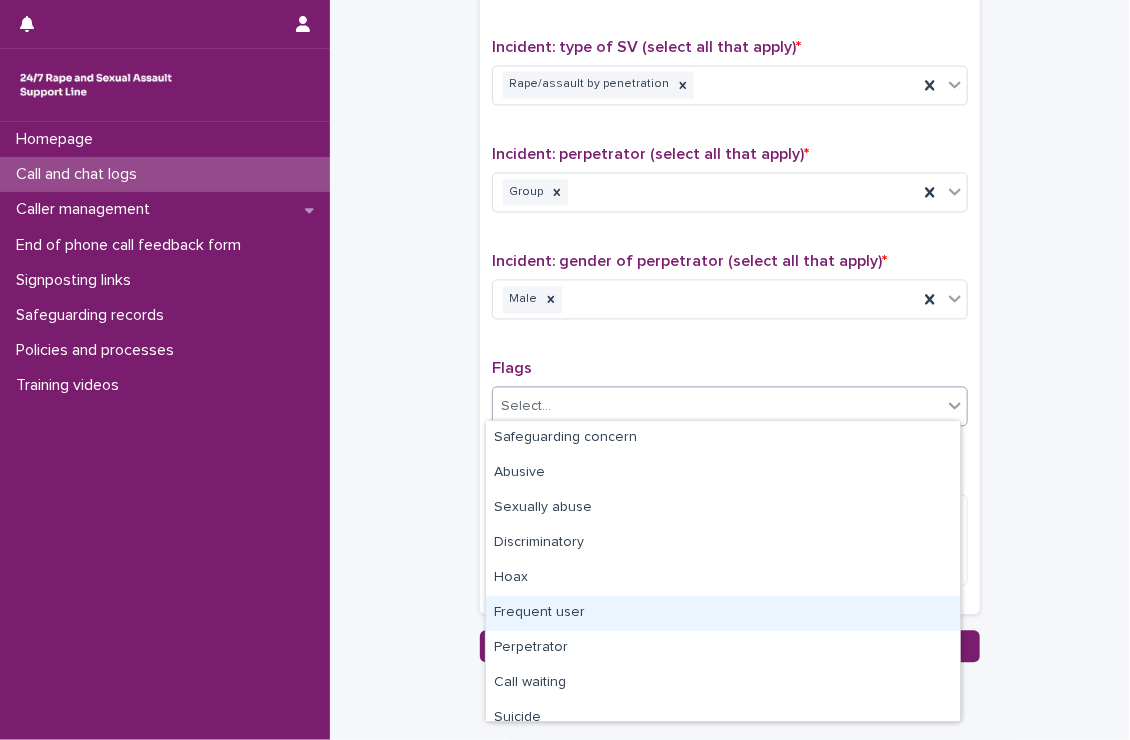 scroll, scrollTop: 64, scrollLeft: 0, axis: vertical 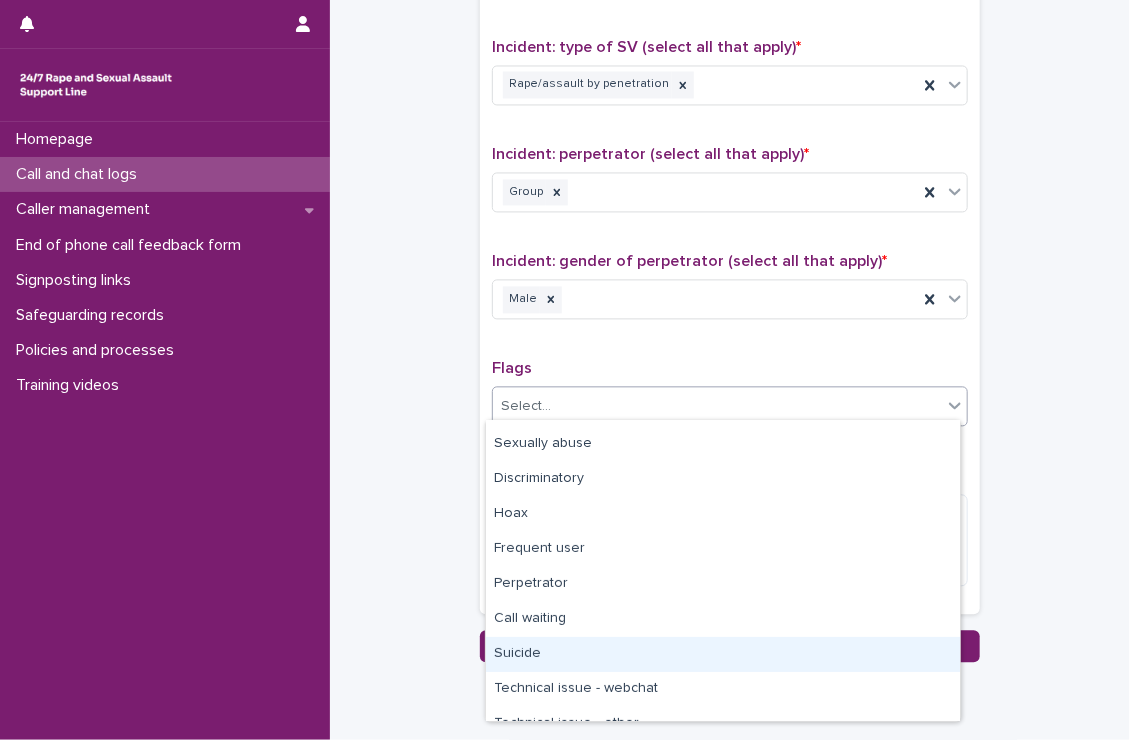 click on "Suicide" at bounding box center (723, 654) 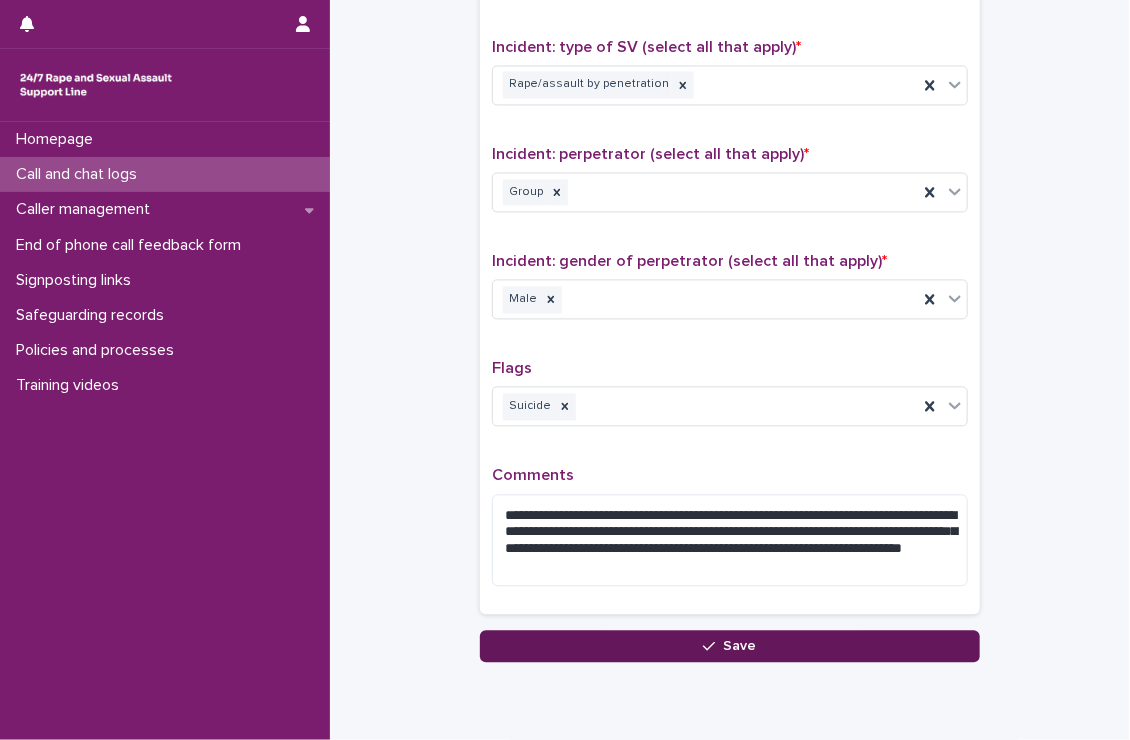 click on "Save" at bounding box center [730, 646] 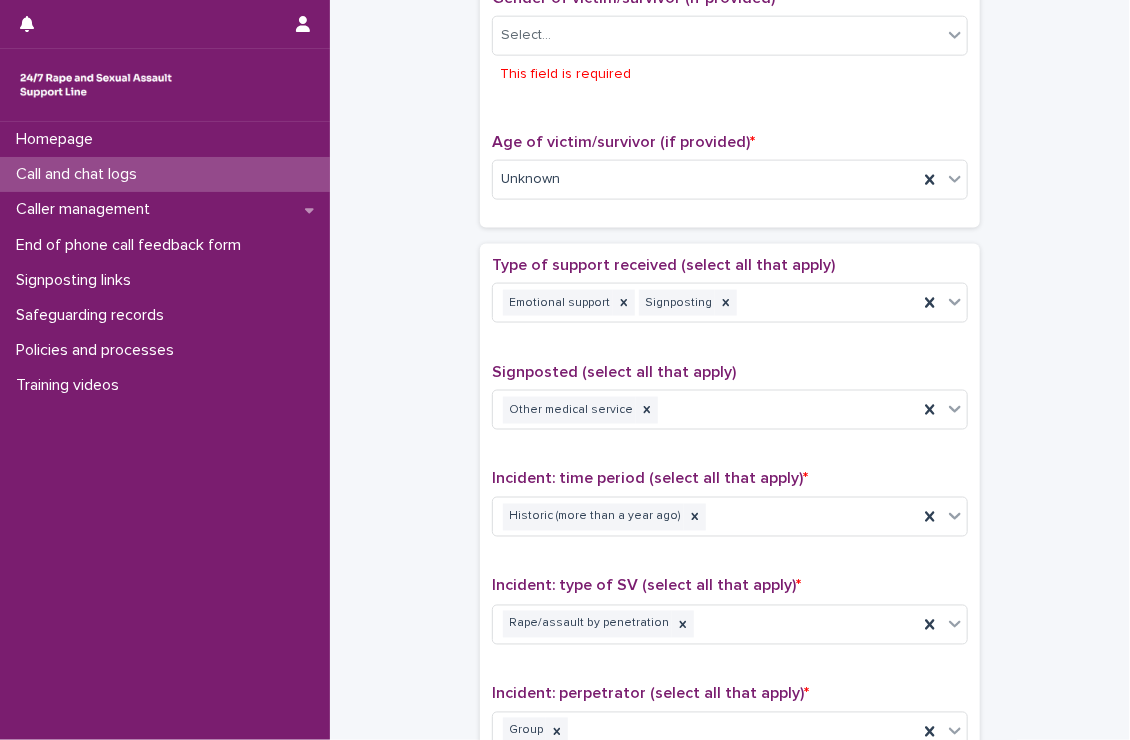 scroll, scrollTop: 668, scrollLeft: 0, axis: vertical 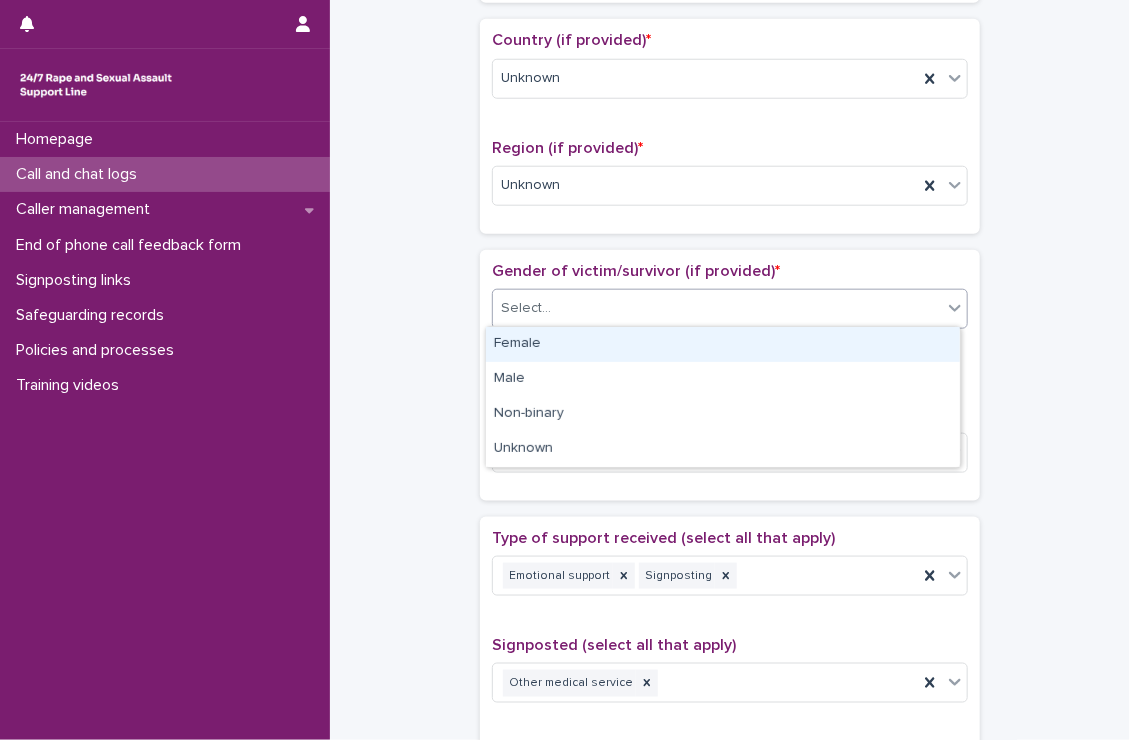 click on "Select..." at bounding box center (730, 309) 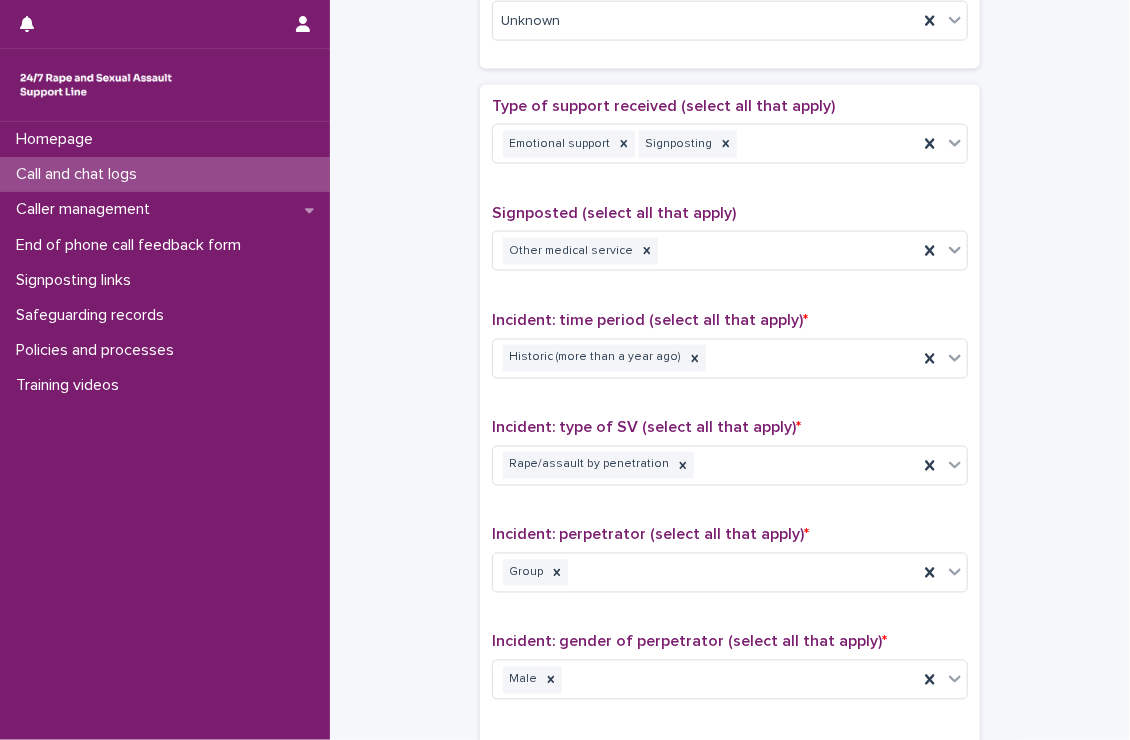 scroll, scrollTop: 1516, scrollLeft: 0, axis: vertical 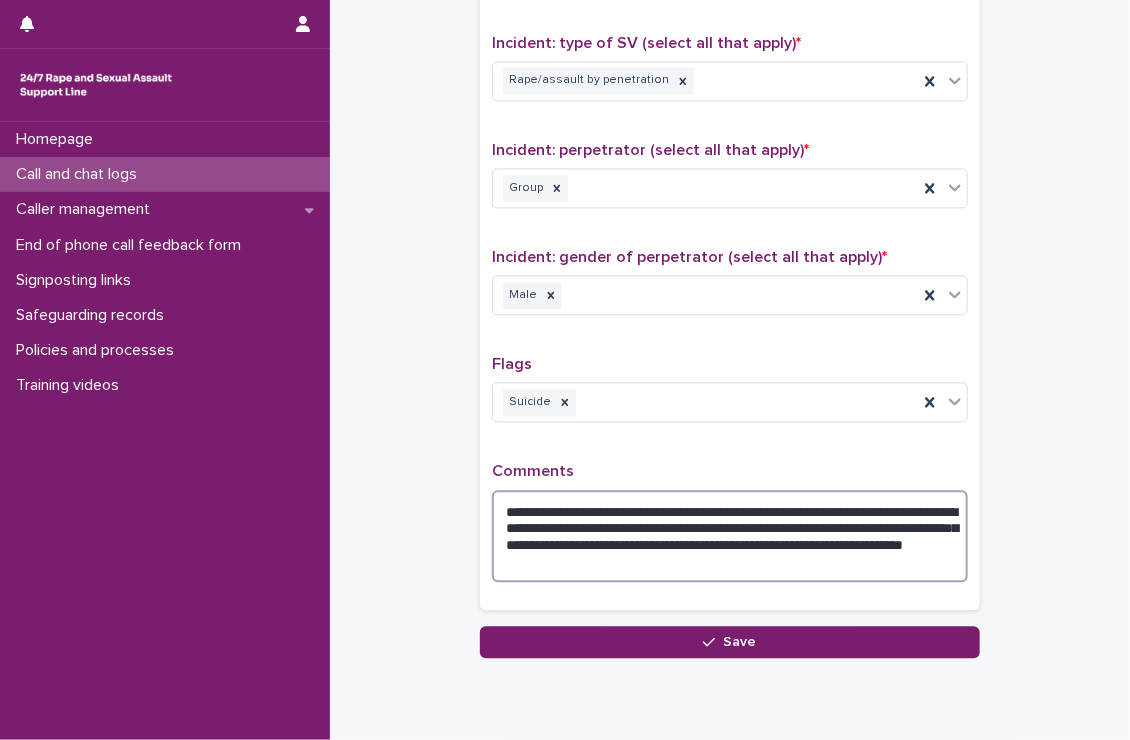 click on "**********" at bounding box center [730, 536] 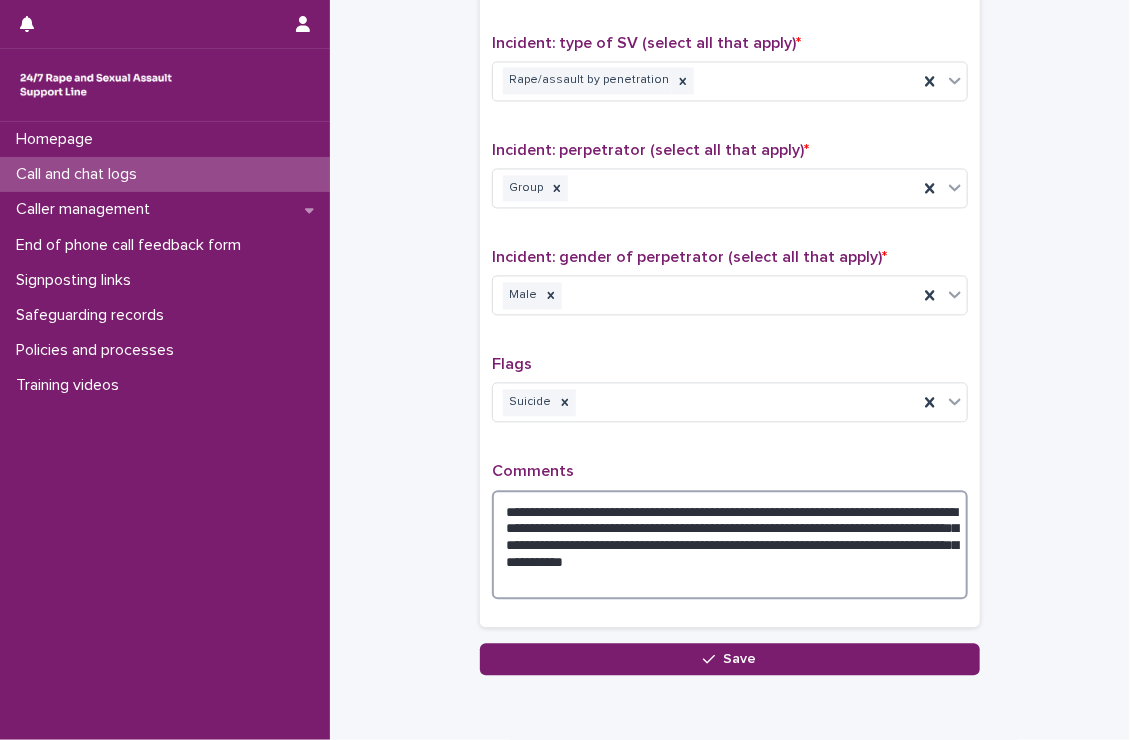 drag, startPoint x: 672, startPoint y: 548, endPoint x: 539, endPoint y: 549, distance: 133.00375 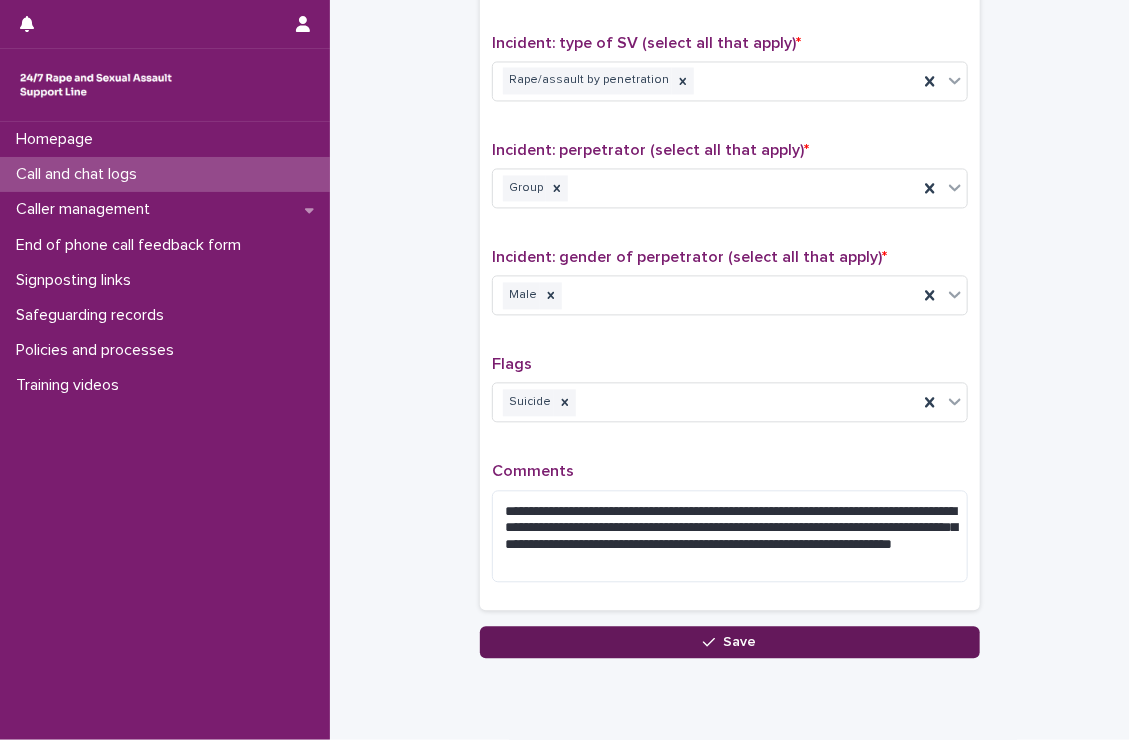 click on "**********" at bounding box center [730, -364] 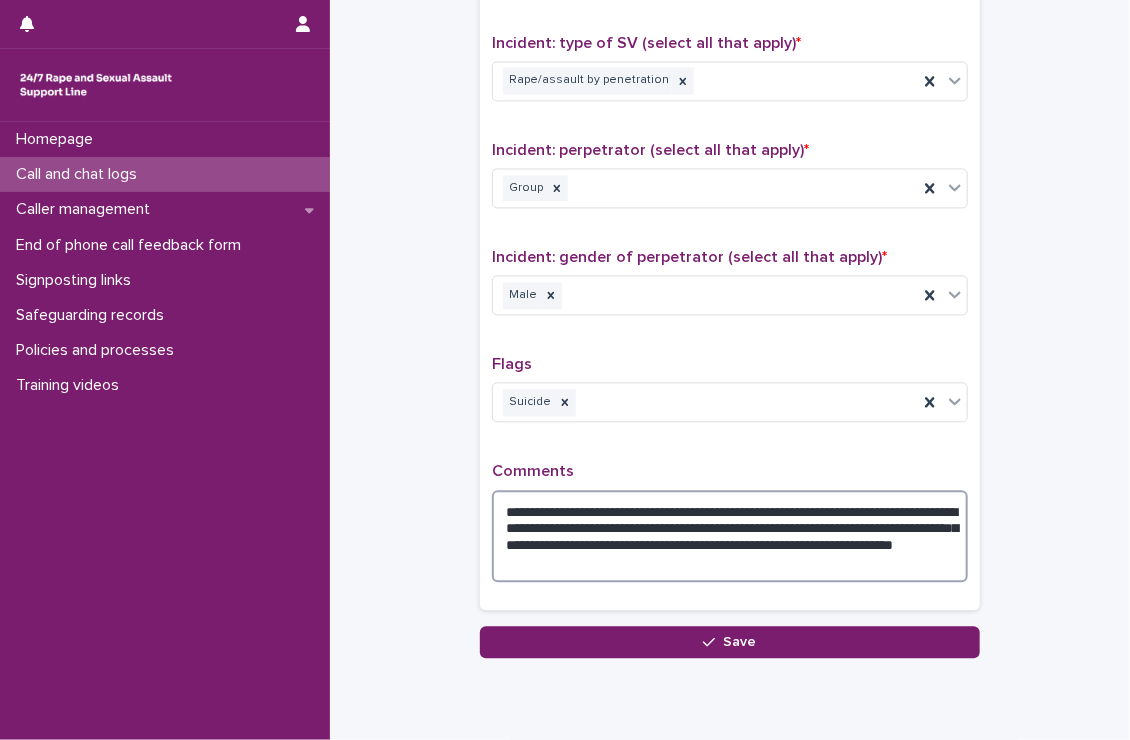 click on "**********" at bounding box center [730, 536] 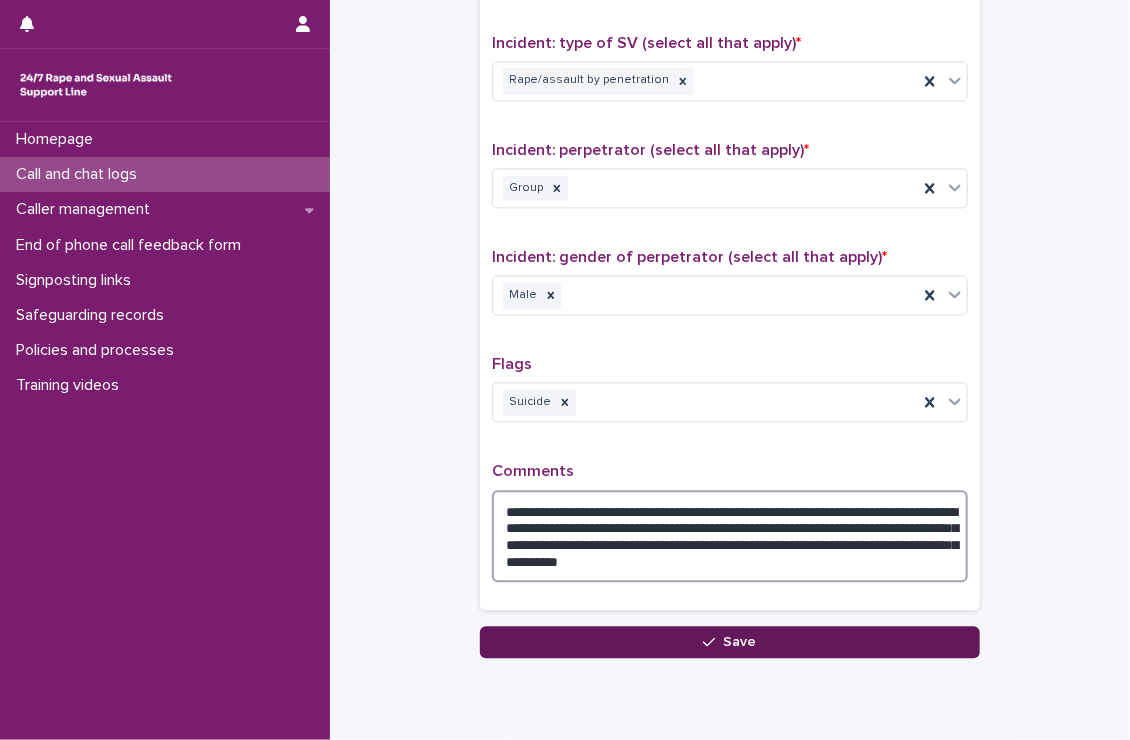 type on "**********" 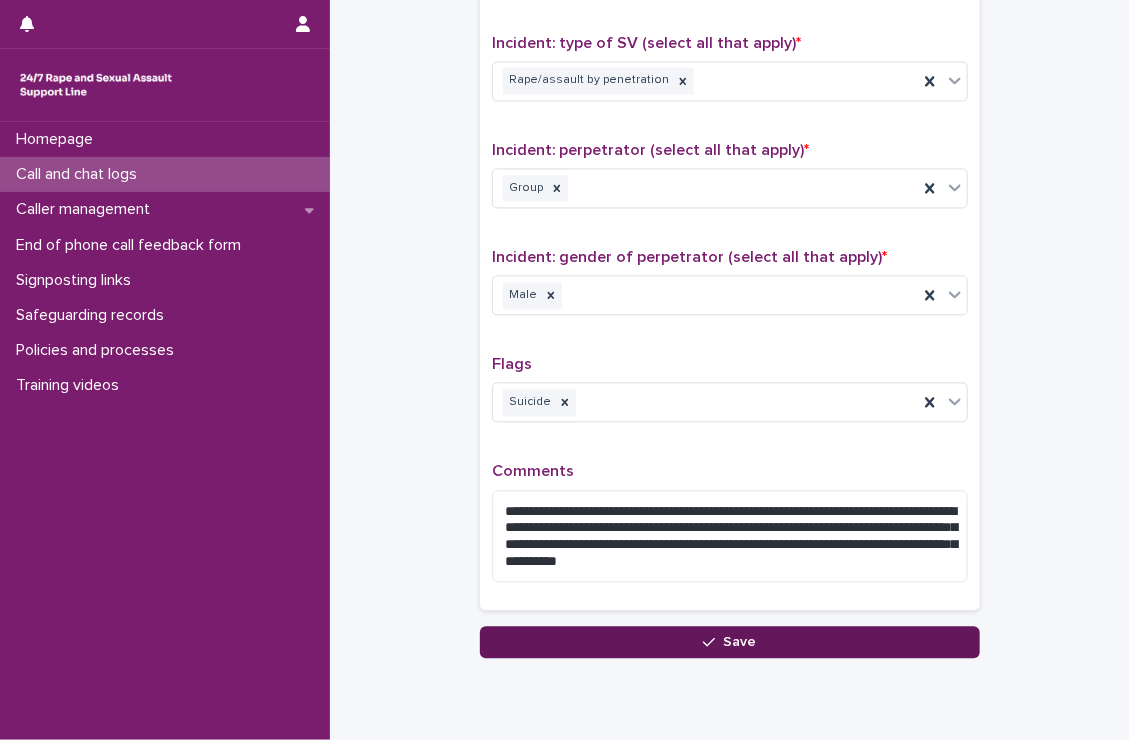 click on "Save" at bounding box center (730, 642) 